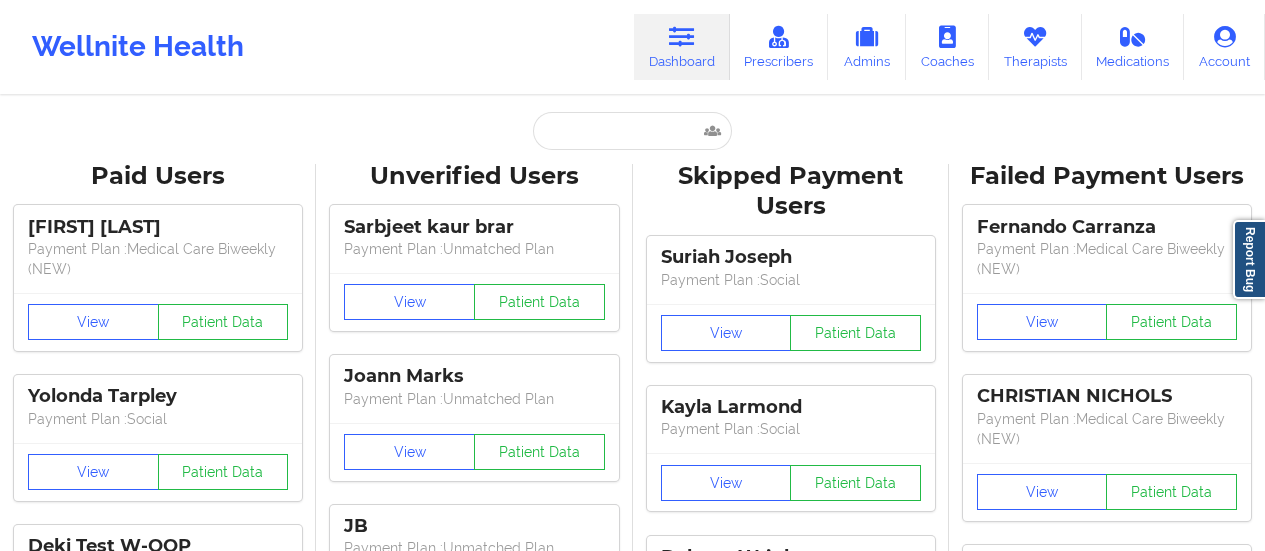 scroll, scrollTop: 0, scrollLeft: 0, axis: both 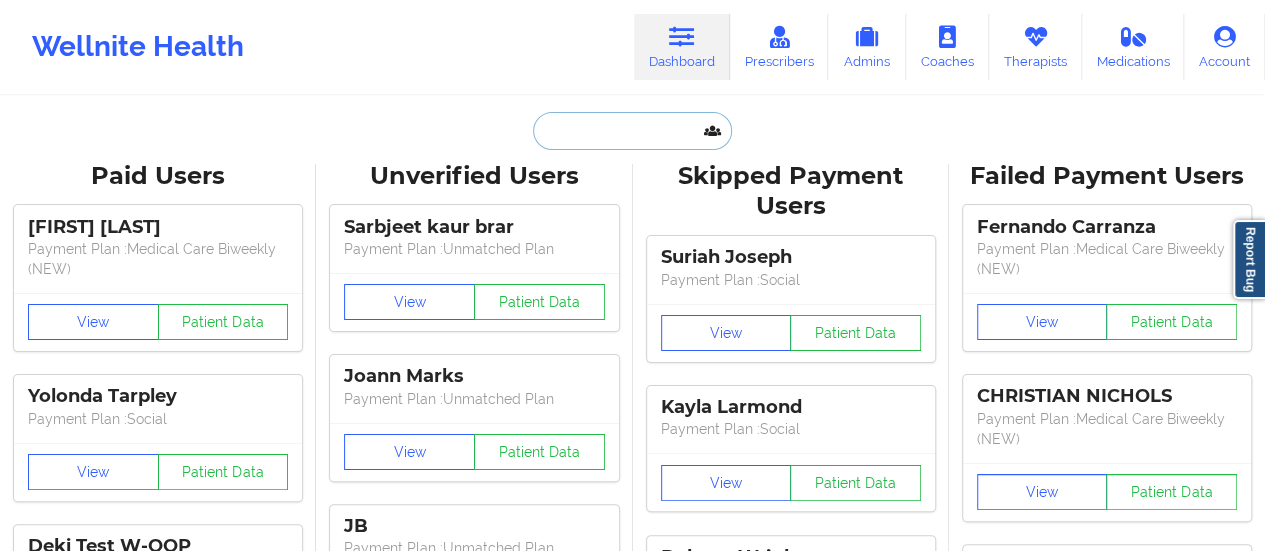 click at bounding box center (632, 131) 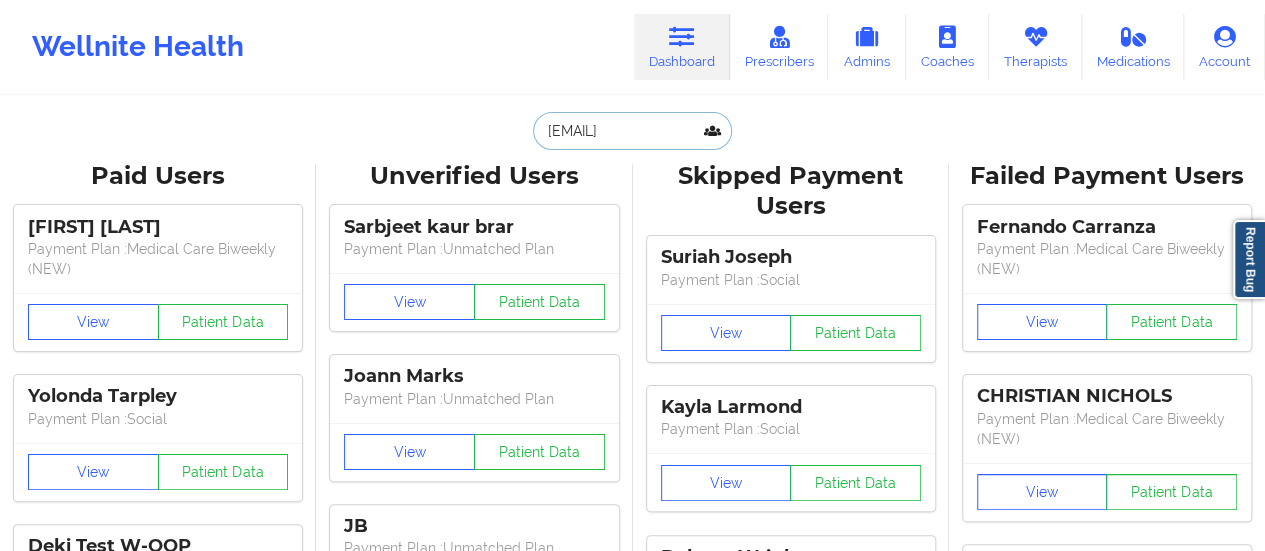 scroll, scrollTop: 0, scrollLeft: 6, axis: horizontal 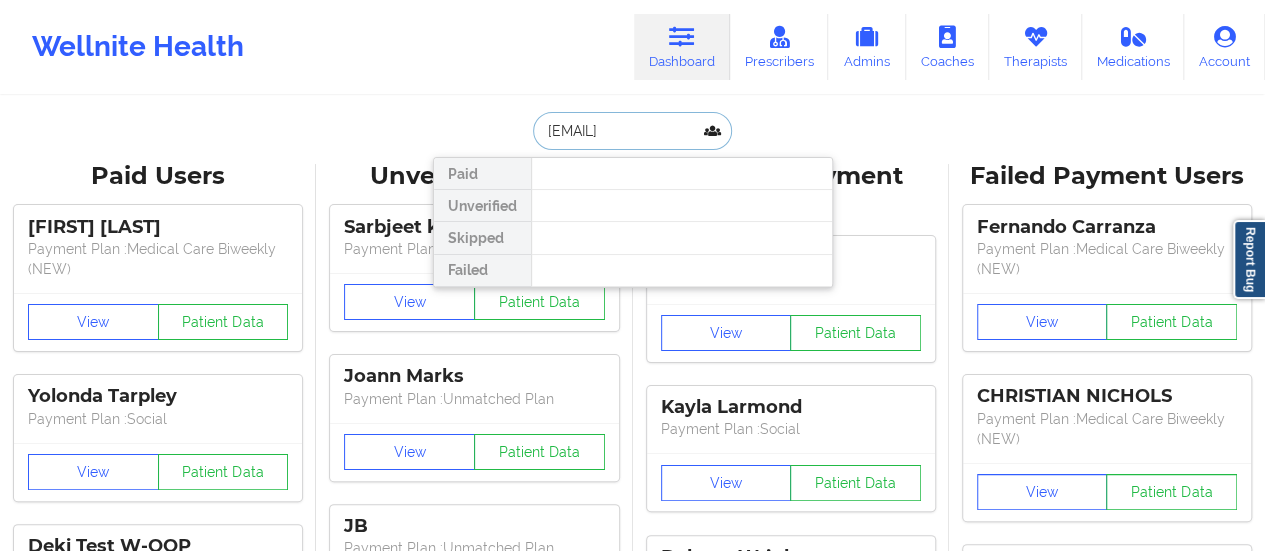 type on "[EMAIL]" 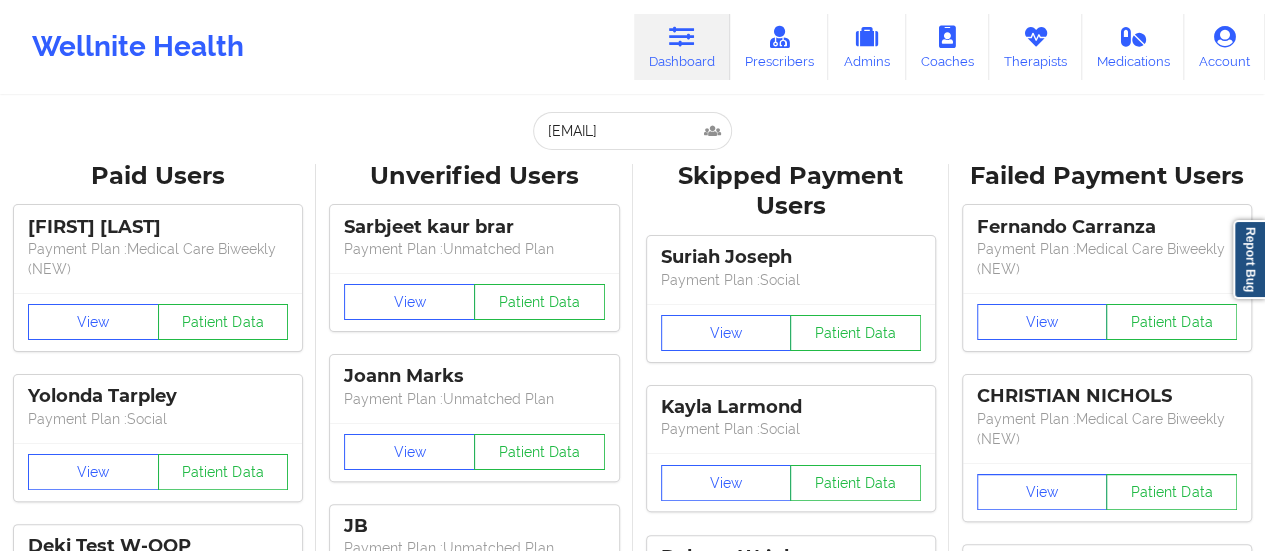 scroll, scrollTop: 0, scrollLeft: 0, axis: both 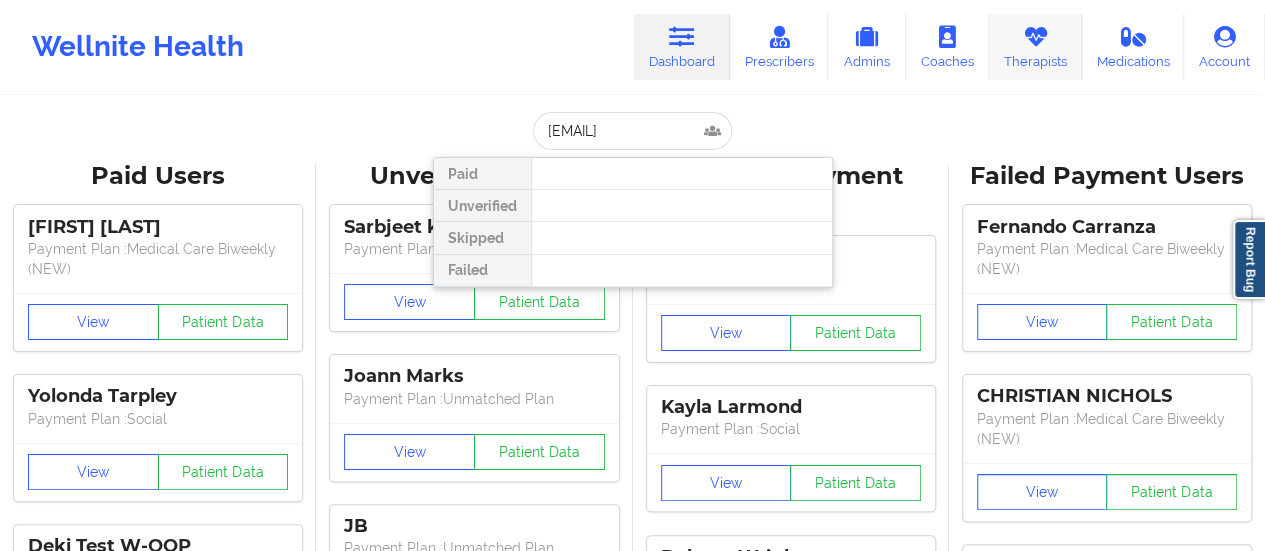 click on "Therapists" at bounding box center [1035, 47] 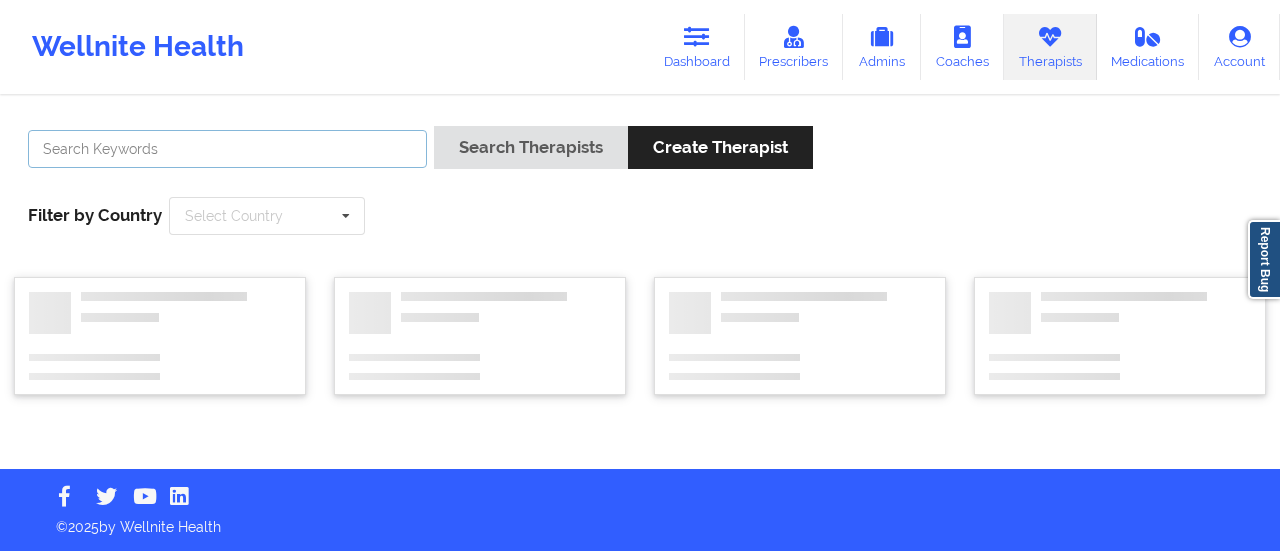 click at bounding box center (227, 149) 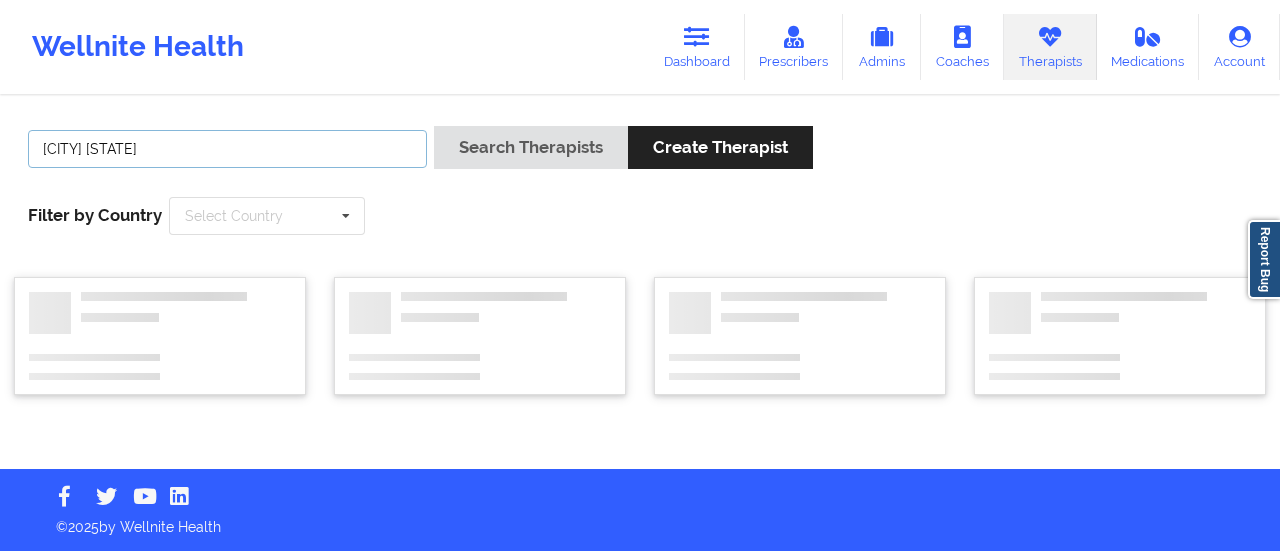 type on "[FIRST] [LAST]" 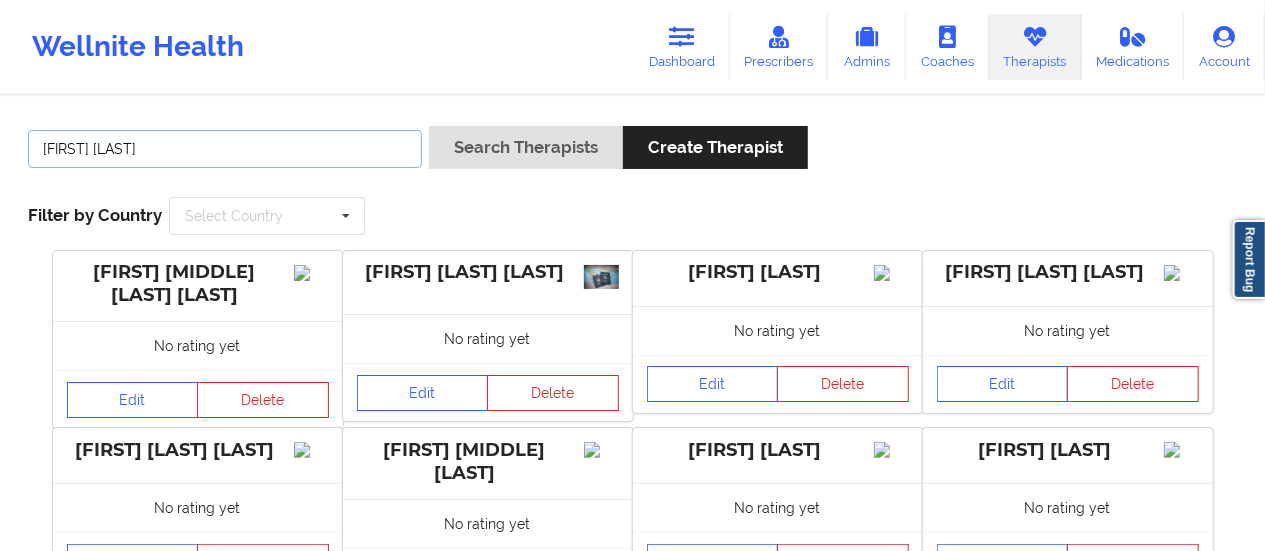 click on "Search Therapists" at bounding box center (526, 147) 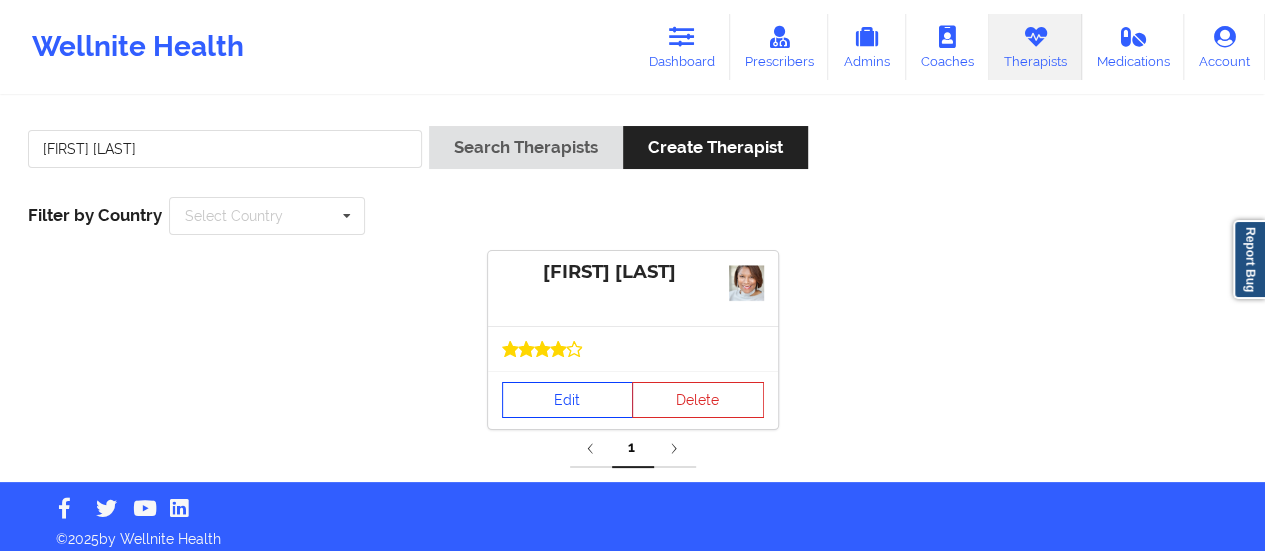 click on "Edit" at bounding box center (568, 400) 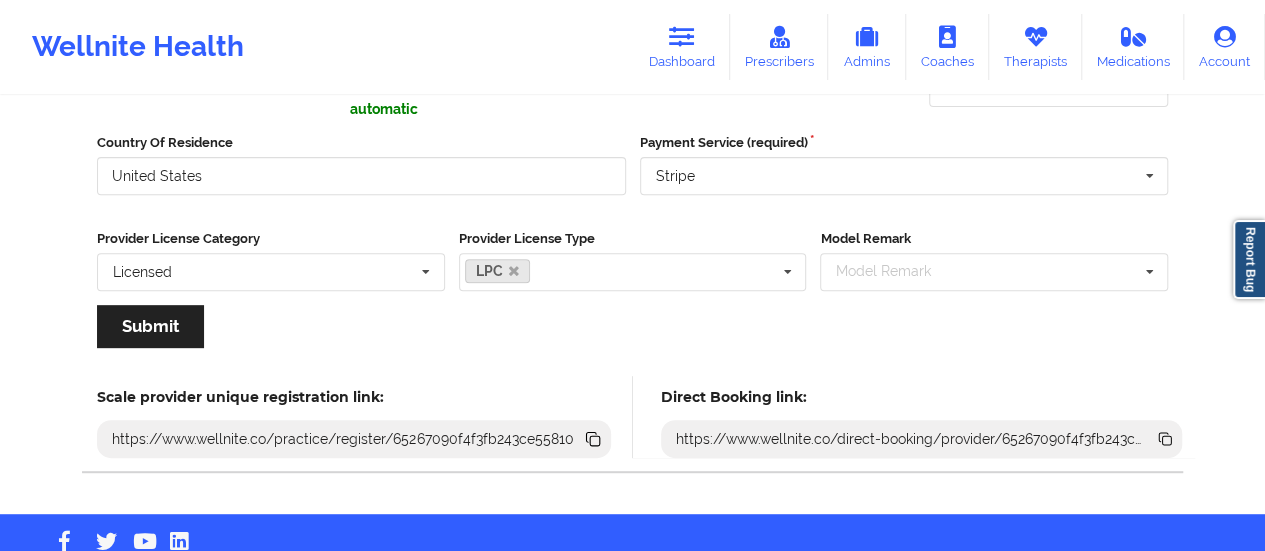 scroll, scrollTop: 360, scrollLeft: 0, axis: vertical 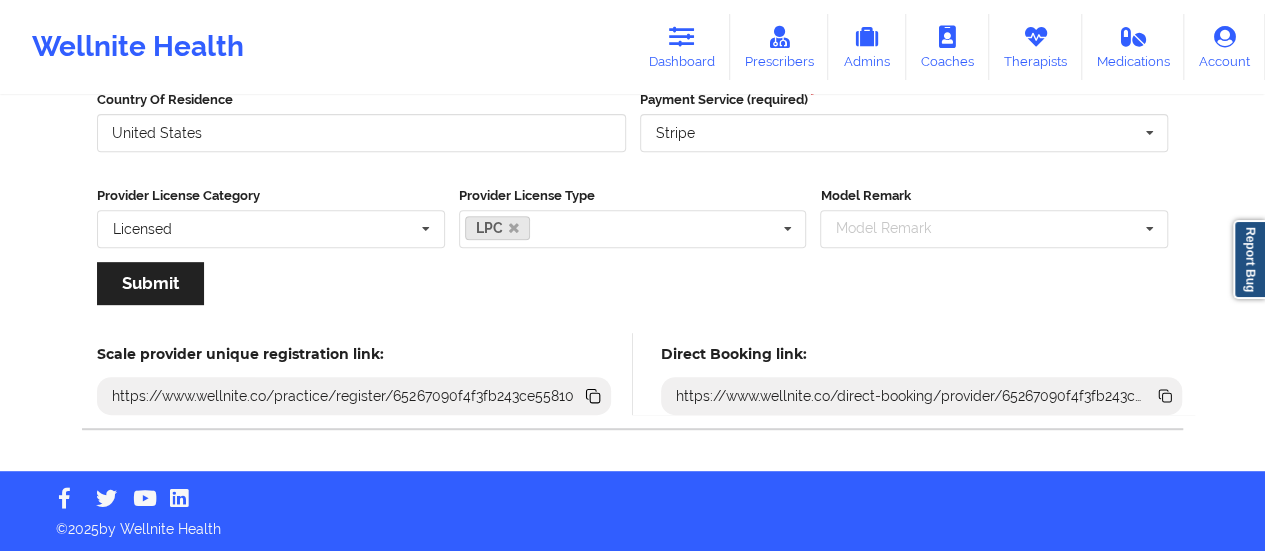 click 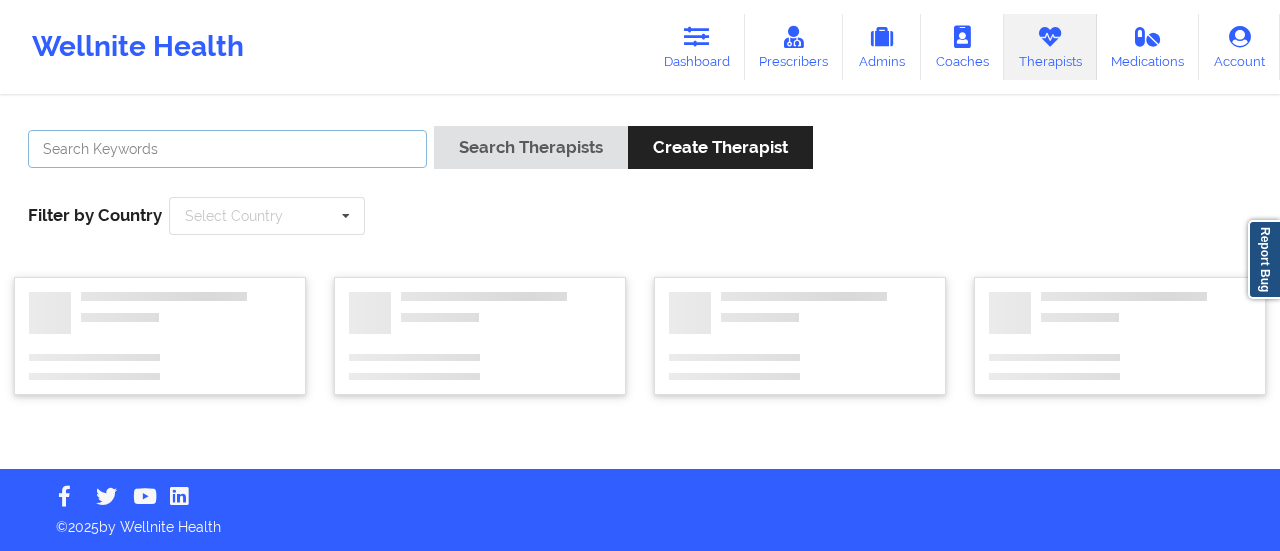 click at bounding box center (227, 149) 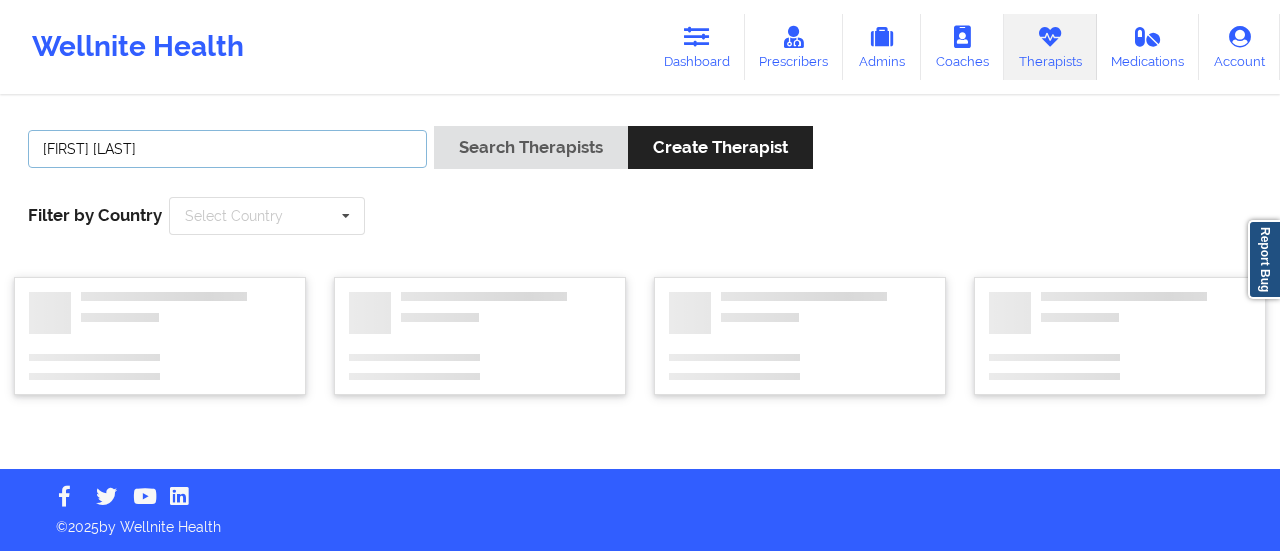 type on "[FIRST] [LAST]" 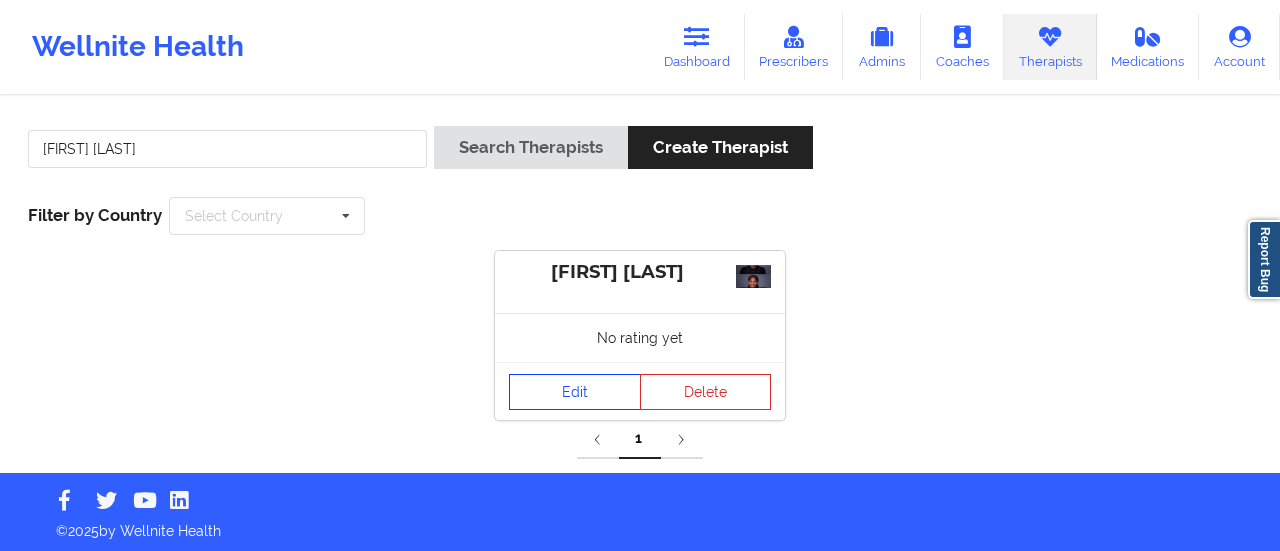click on "Edit" at bounding box center [575, 392] 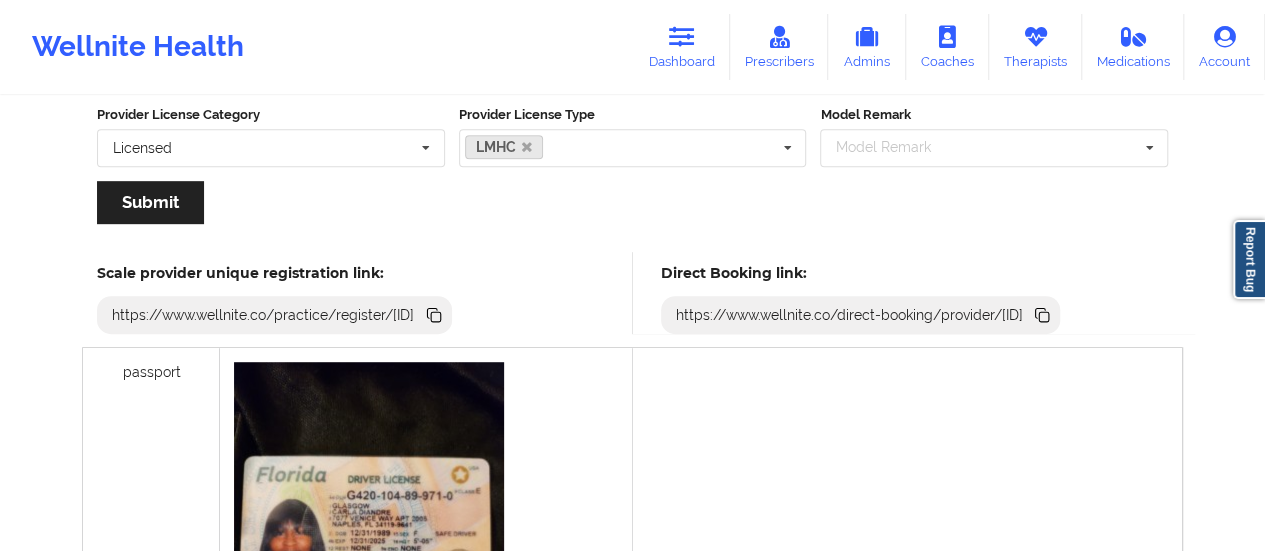 scroll, scrollTop: 456, scrollLeft: 0, axis: vertical 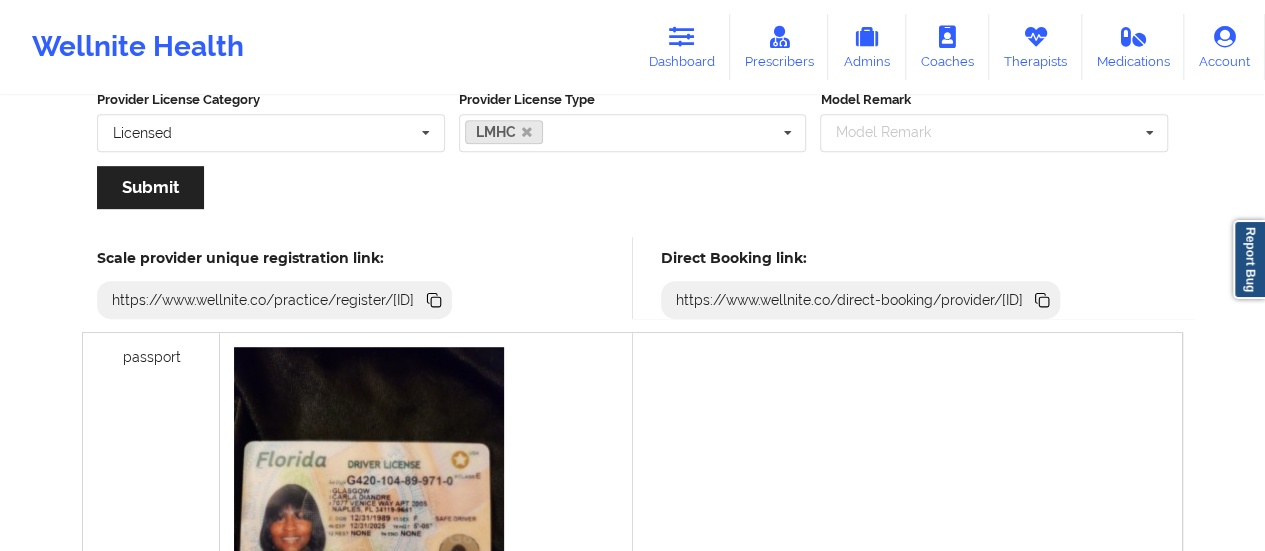 click 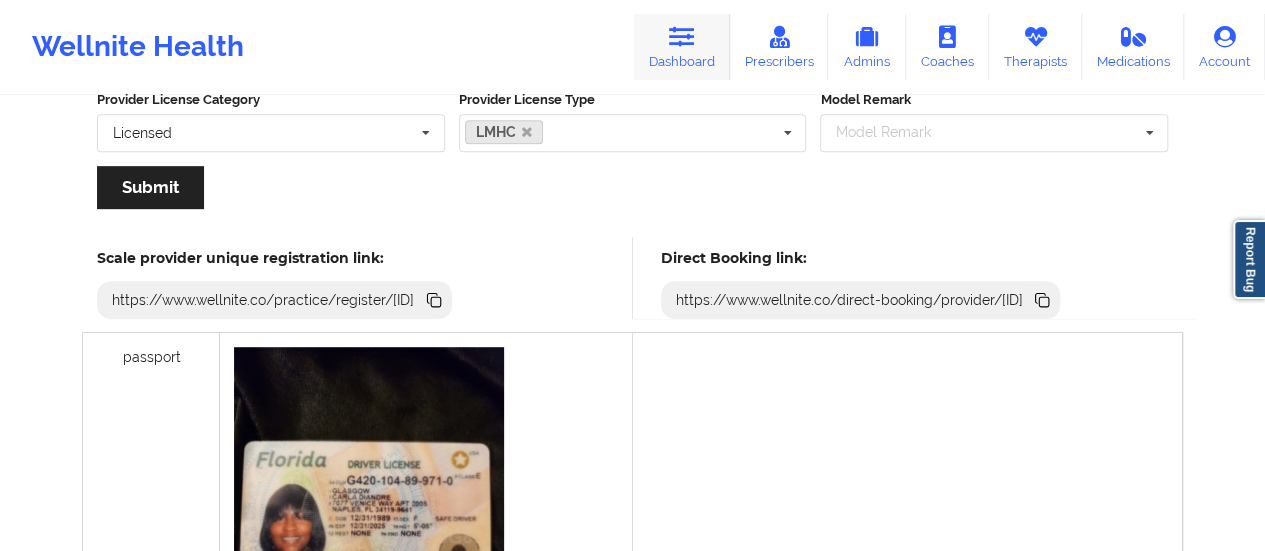 click on "Dashboard" at bounding box center [682, 47] 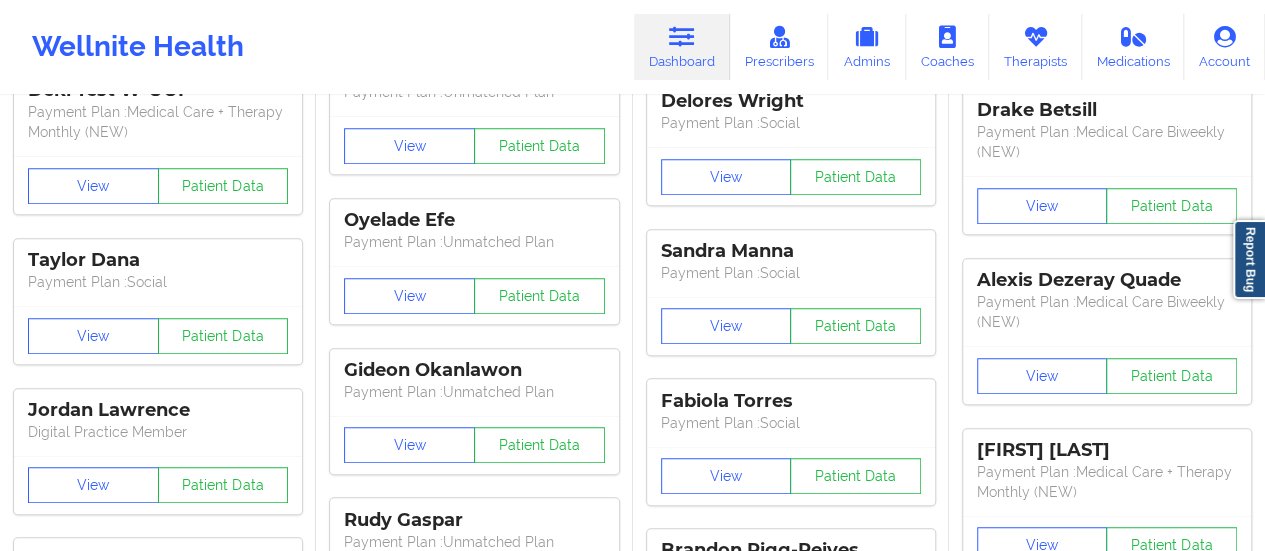 scroll, scrollTop: 0, scrollLeft: 0, axis: both 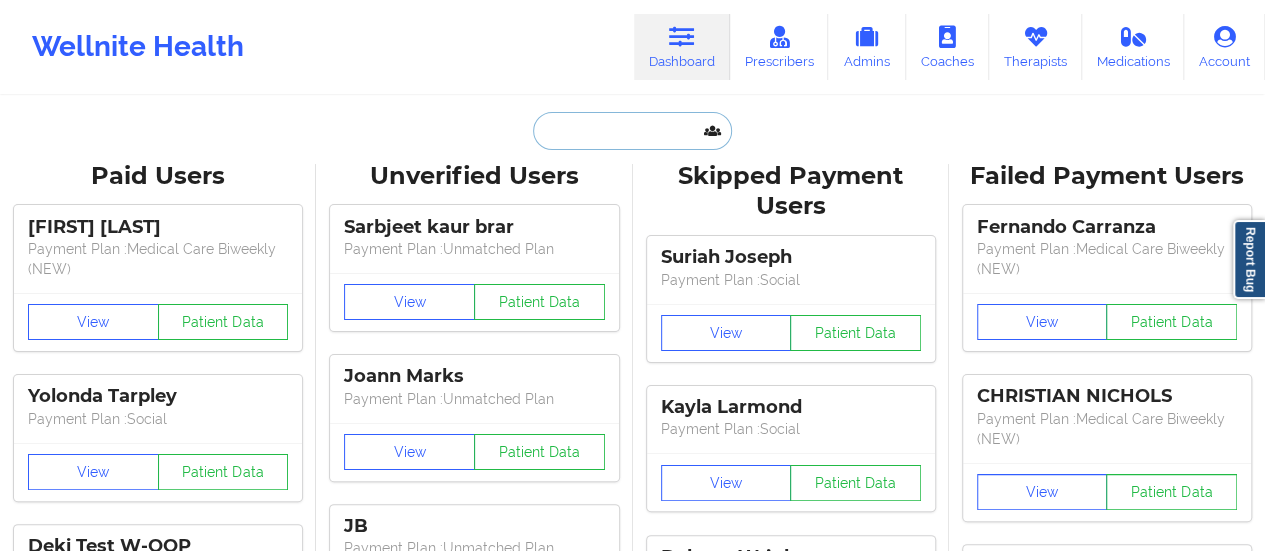 click at bounding box center [632, 131] 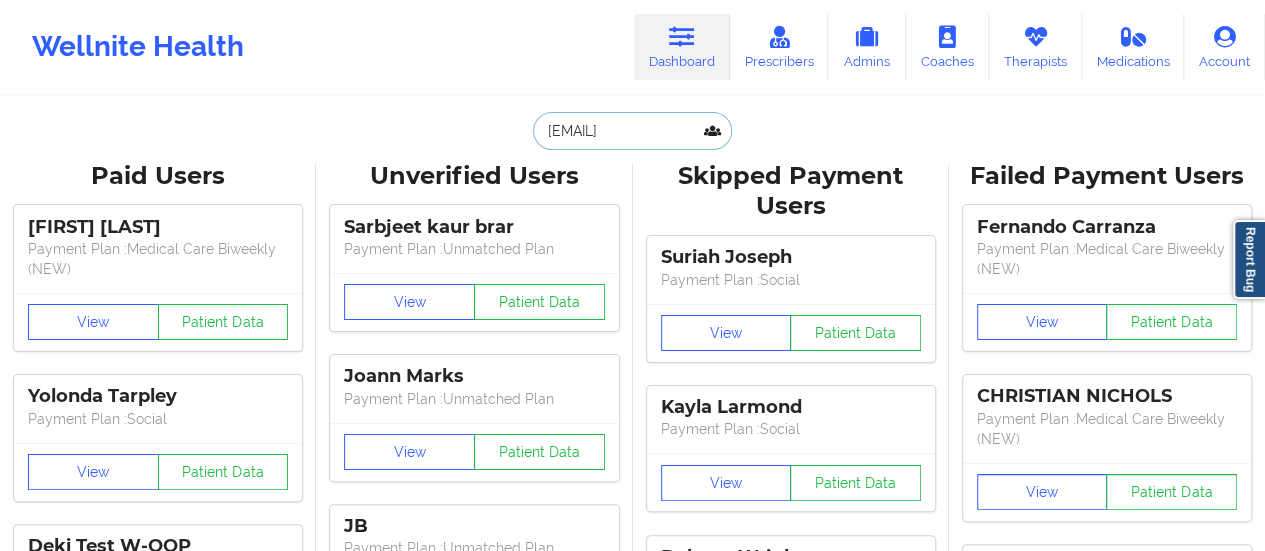 scroll, scrollTop: 0, scrollLeft: 6, axis: horizontal 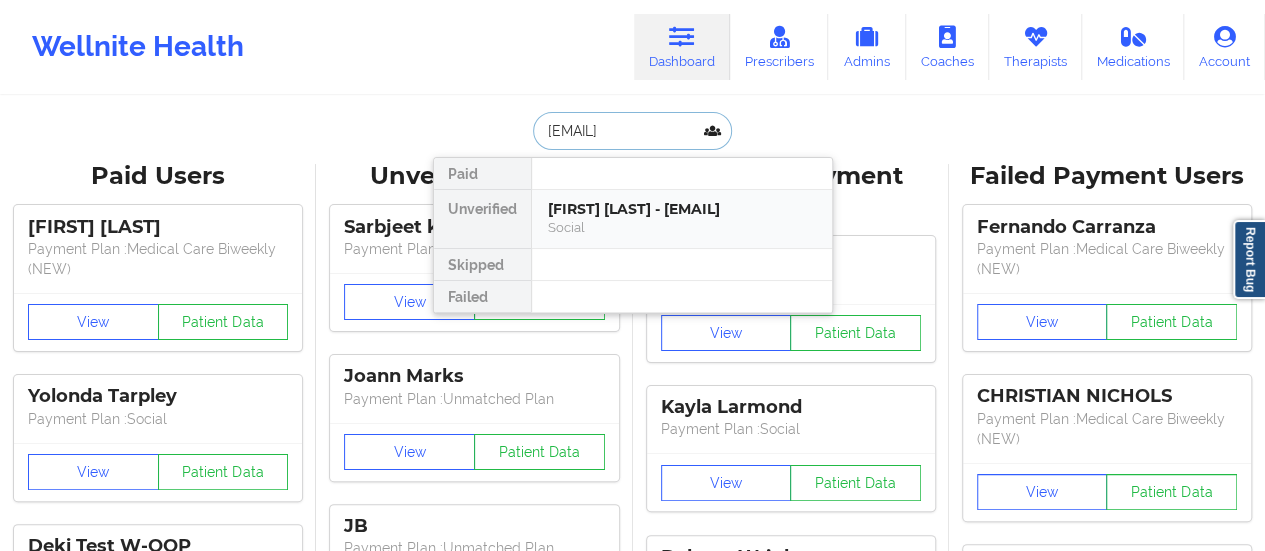 click on "[FIRST] [LAST]  - [EMAIL]" at bounding box center [682, 209] 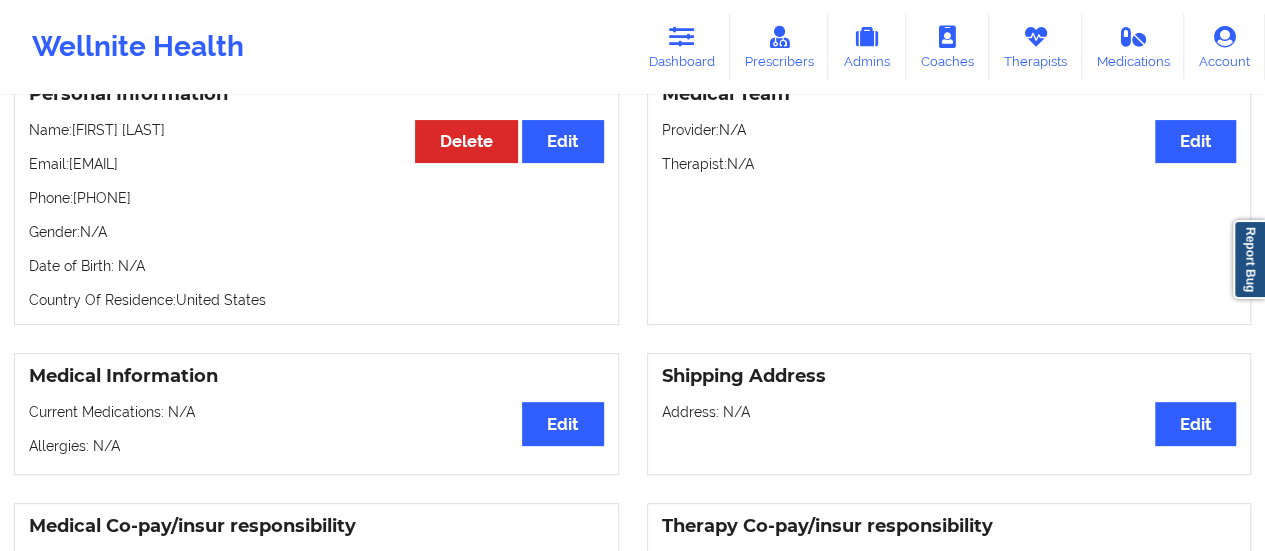 scroll, scrollTop: 0, scrollLeft: 0, axis: both 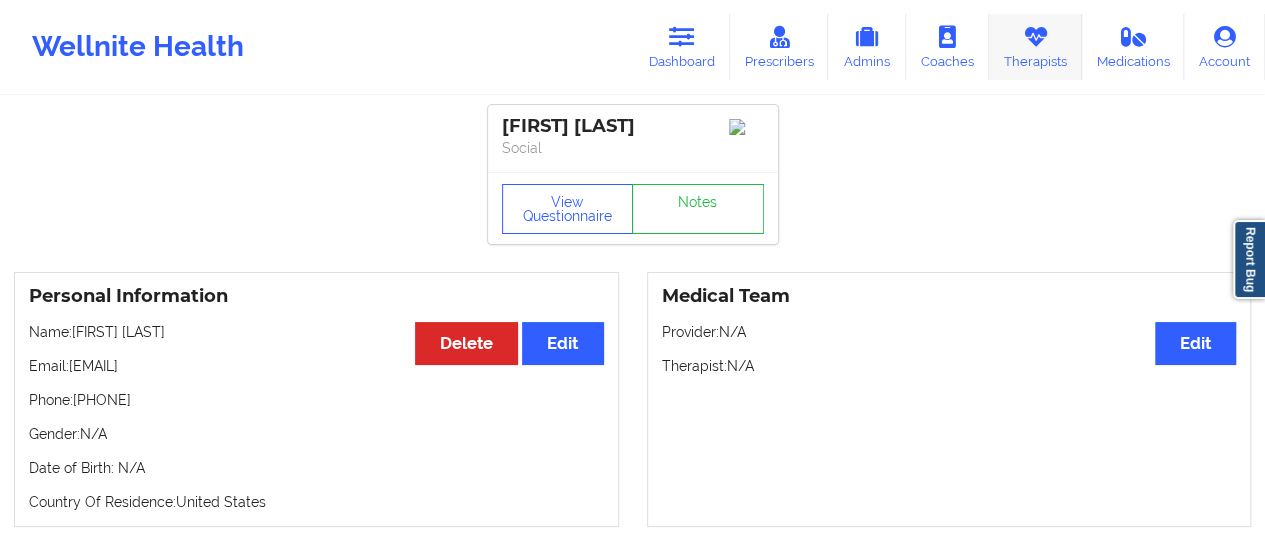 click on "Therapists" at bounding box center [1035, 47] 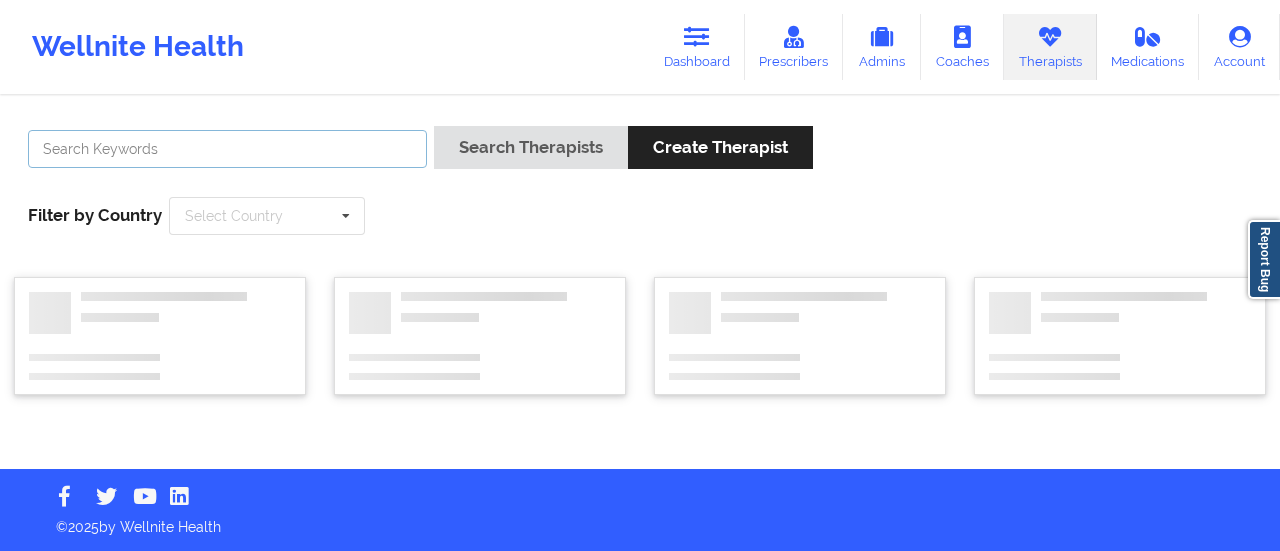 click at bounding box center [227, 149] 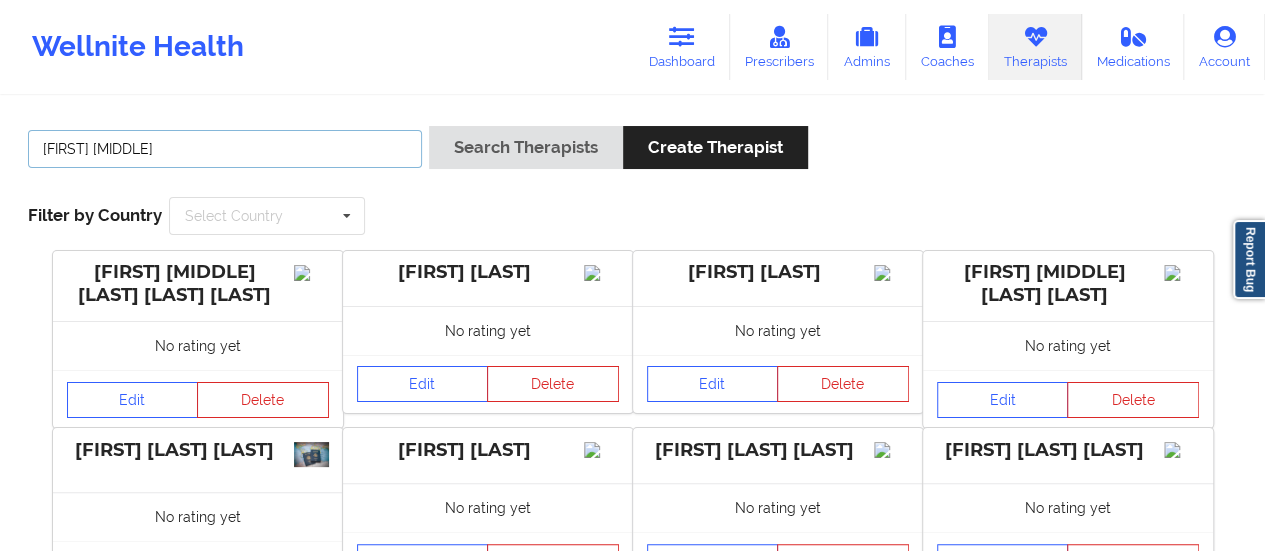 type on "[FIRST] [MIDDLE]" 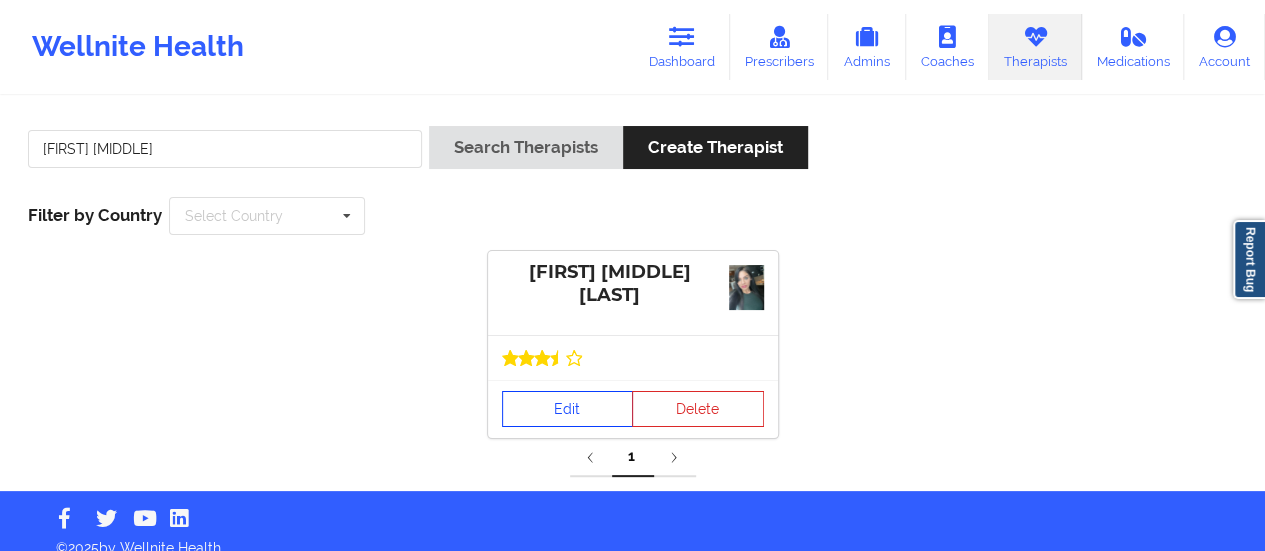 click on "Edit" at bounding box center [568, 409] 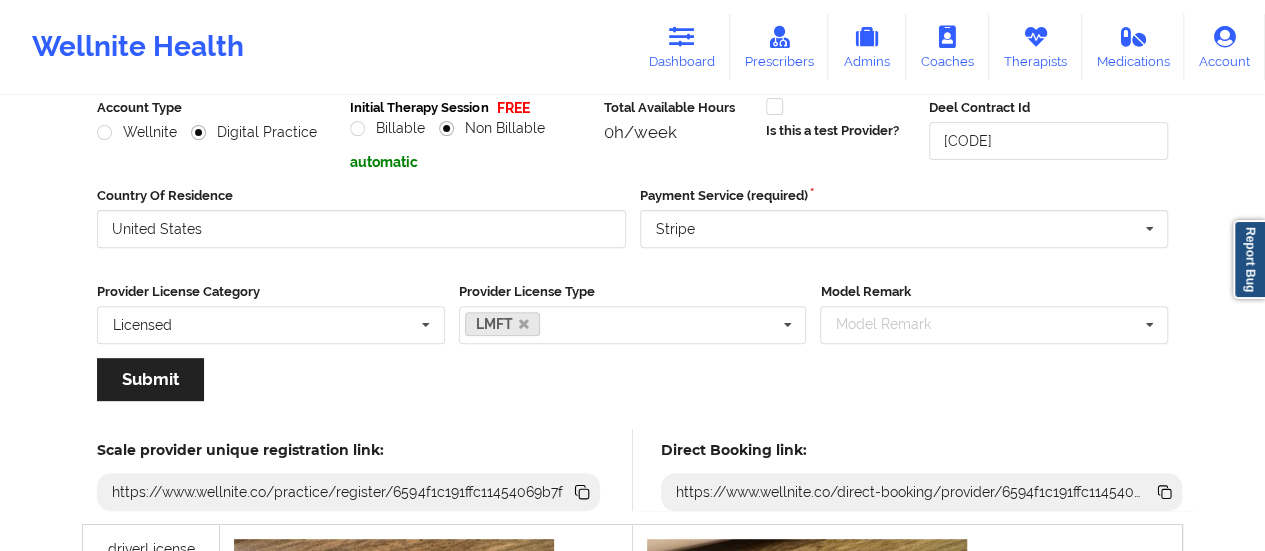 scroll, scrollTop: 253, scrollLeft: 0, axis: vertical 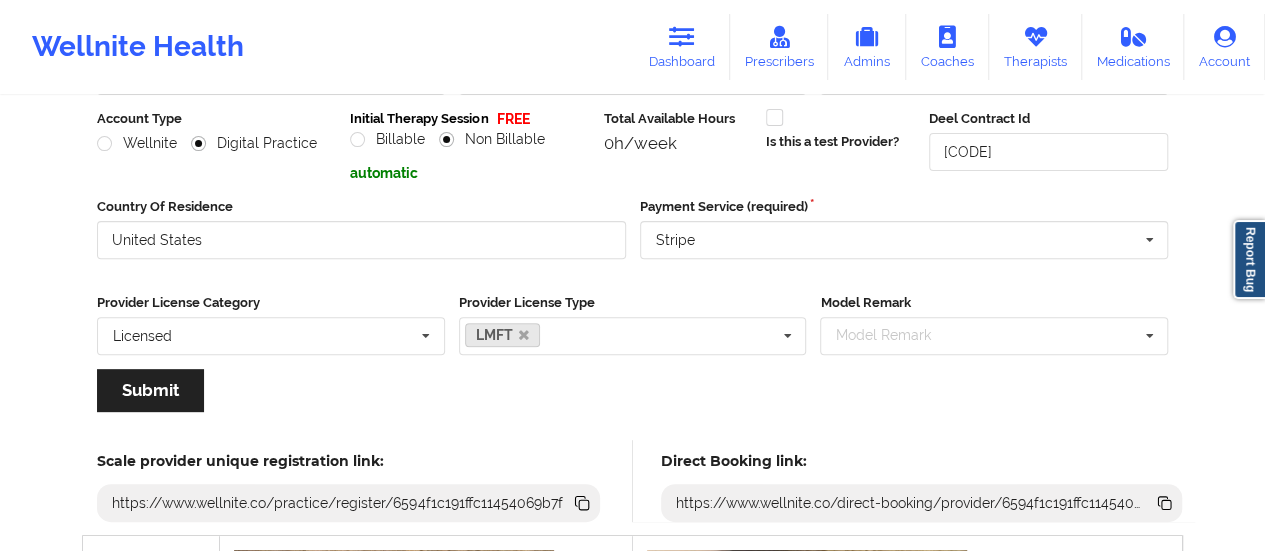 click 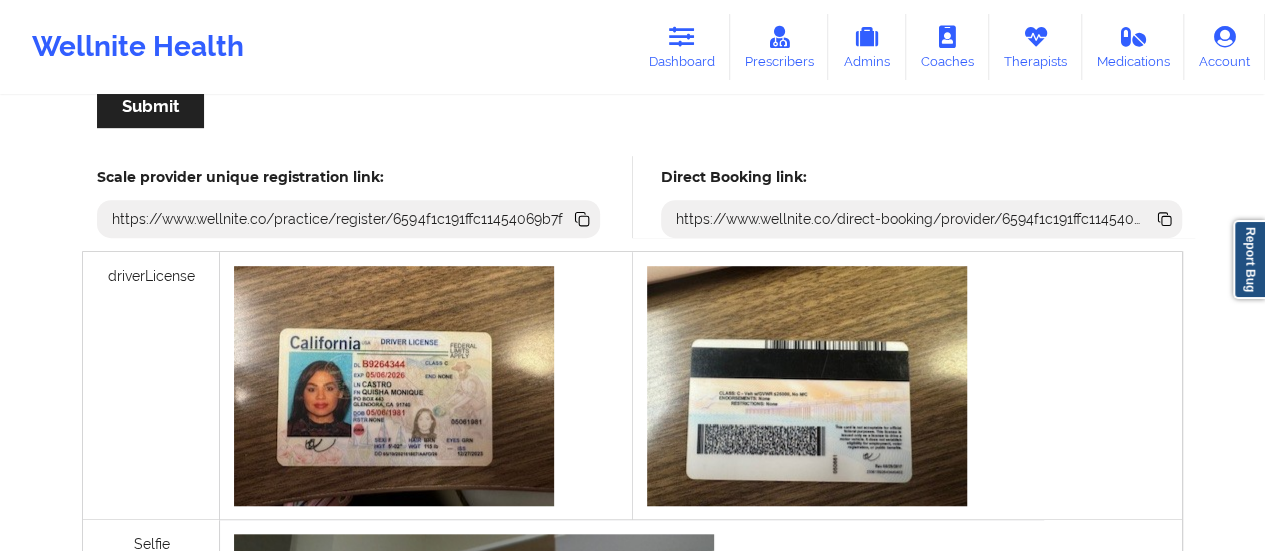 scroll, scrollTop: 536, scrollLeft: 0, axis: vertical 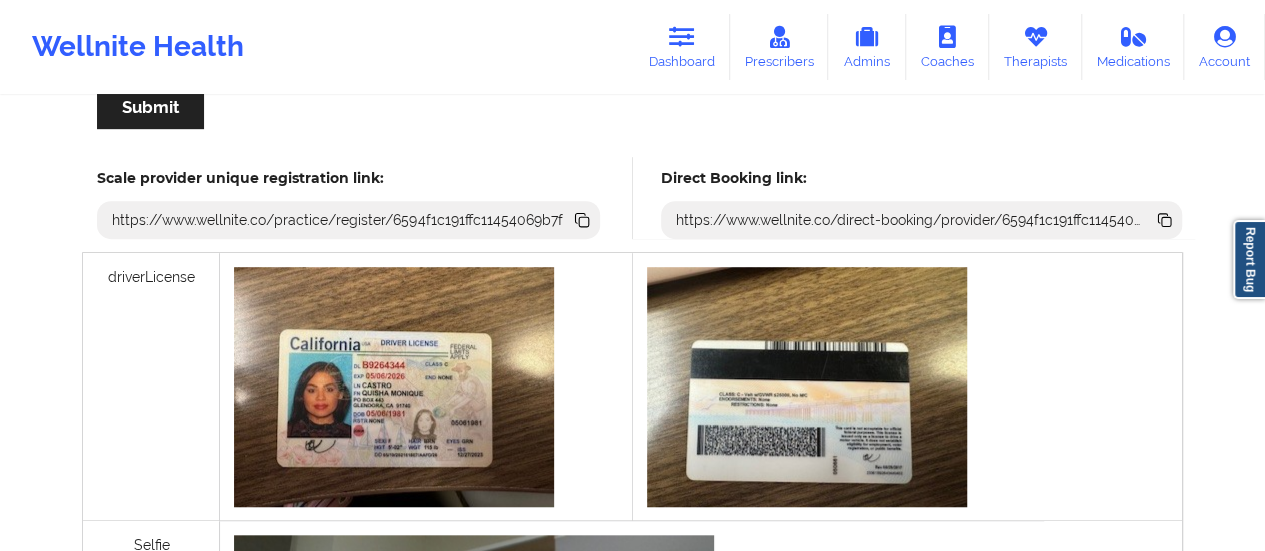 click 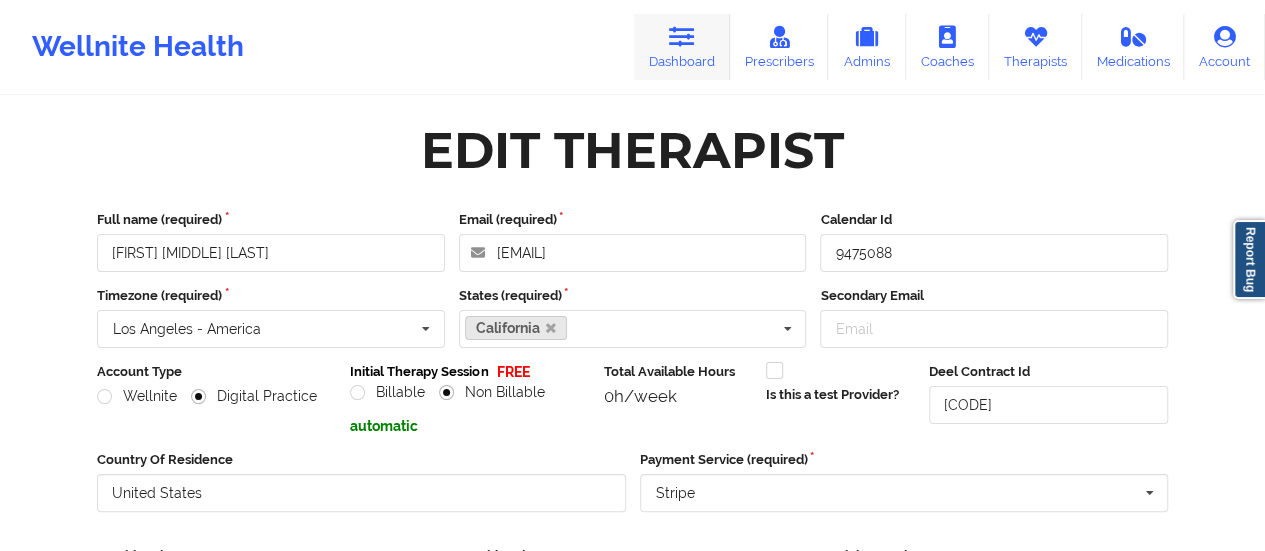 drag, startPoint x: 672, startPoint y: 81, endPoint x: 678, endPoint y: 63, distance: 18.973665 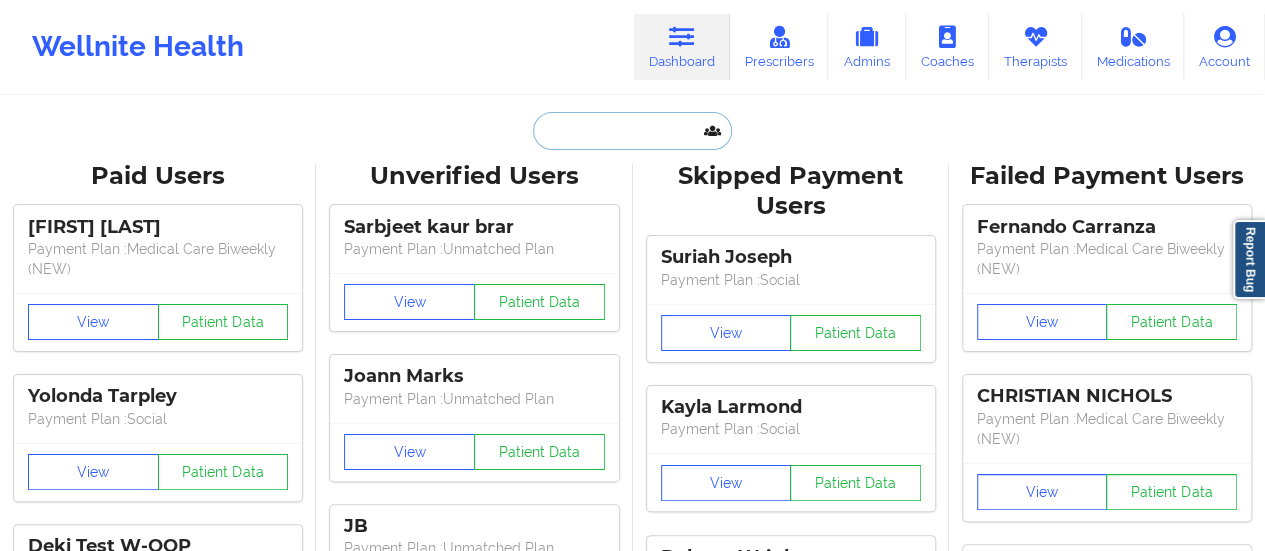 click at bounding box center (632, 131) 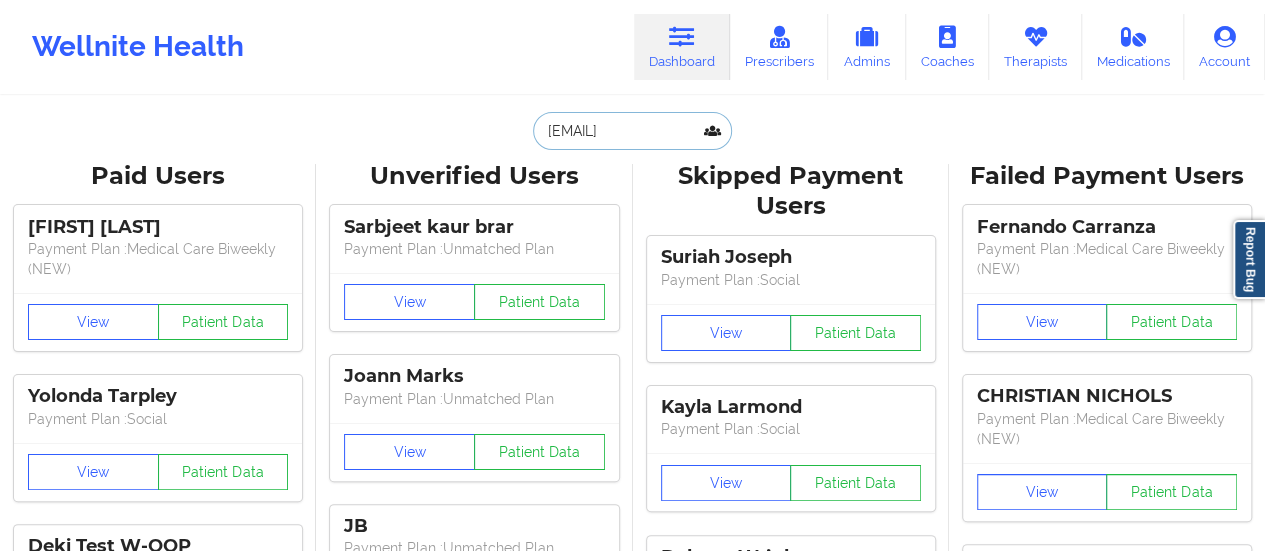 scroll, scrollTop: 0, scrollLeft: 0, axis: both 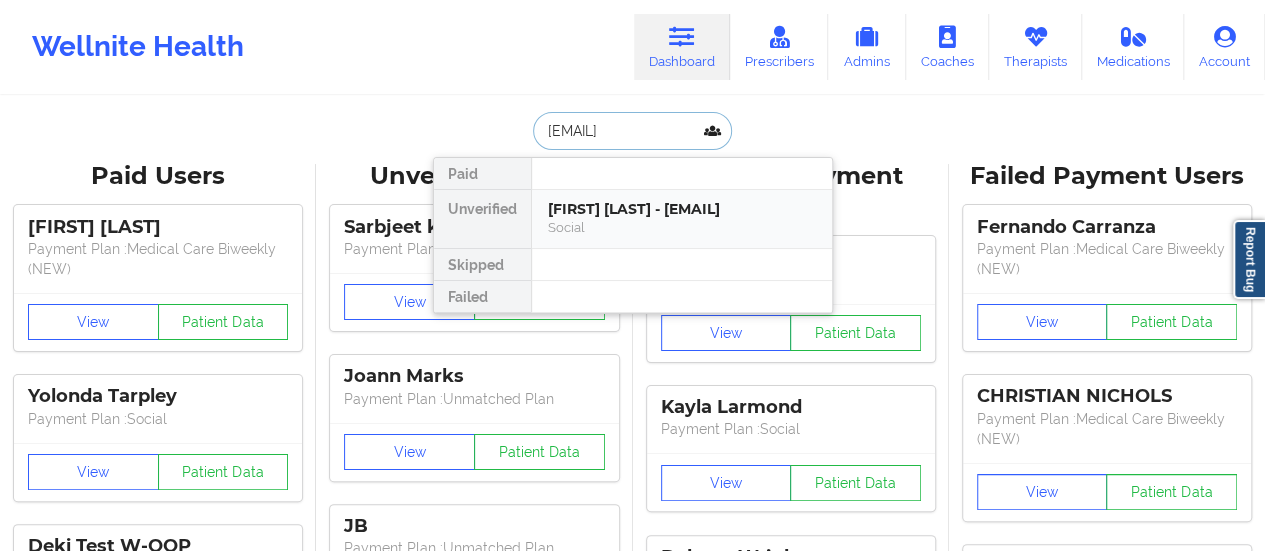 click on "Social" at bounding box center (682, 227) 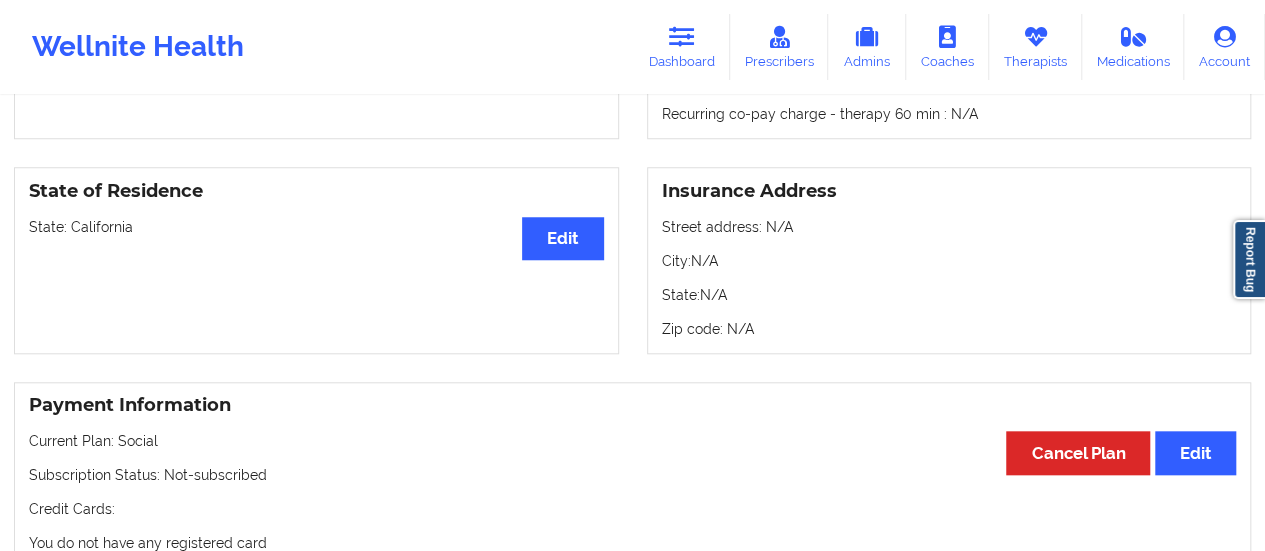 scroll, scrollTop: 785, scrollLeft: 0, axis: vertical 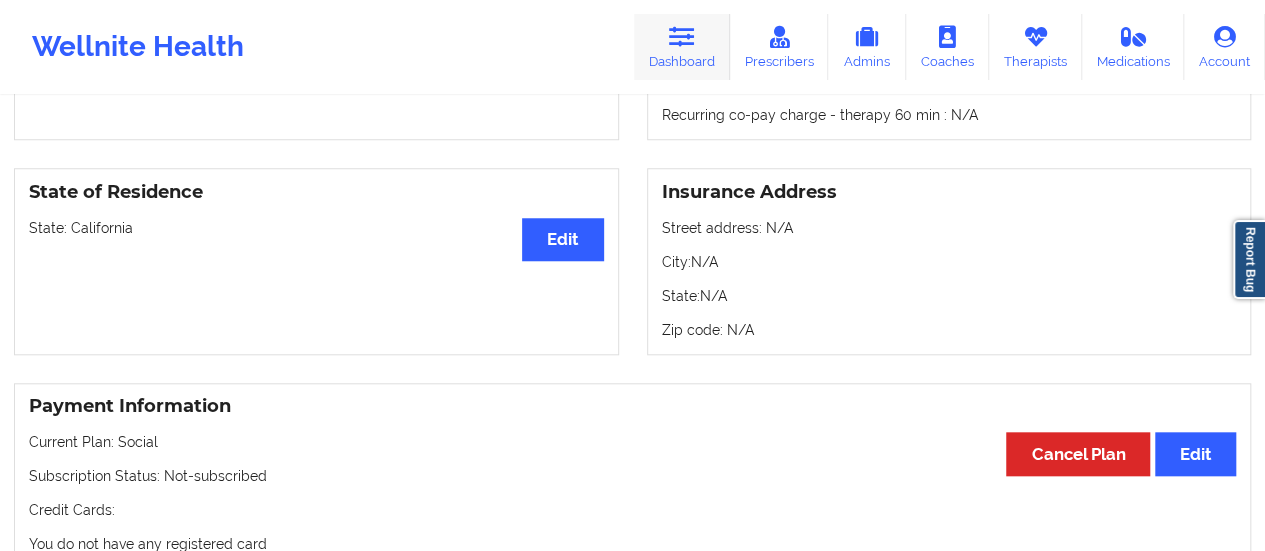click on "Dashboard" at bounding box center (682, 47) 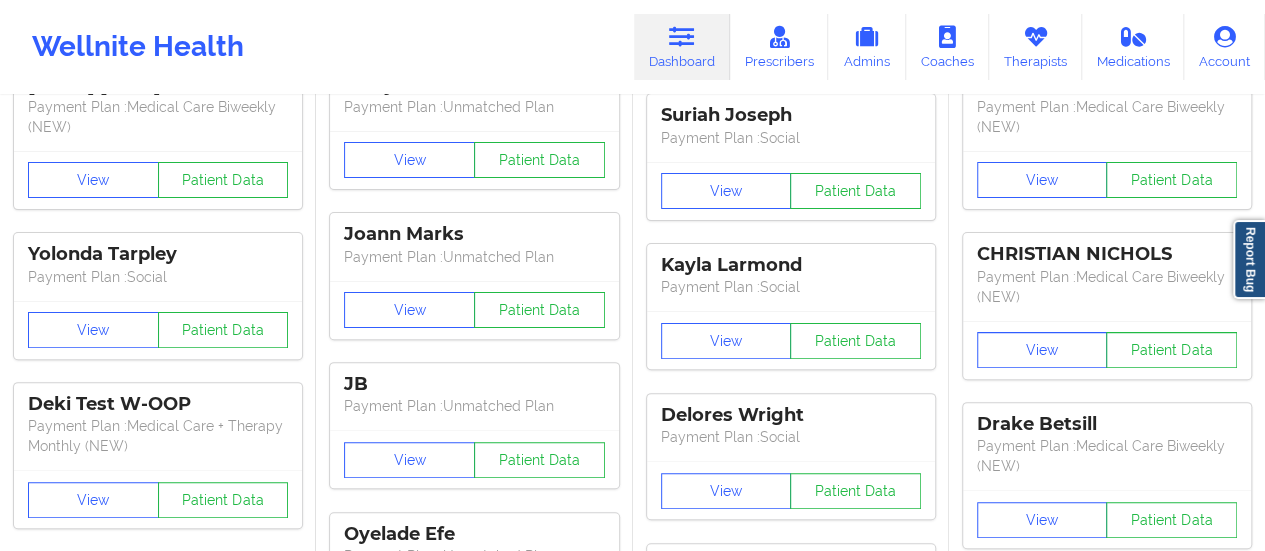 scroll, scrollTop: 0, scrollLeft: 0, axis: both 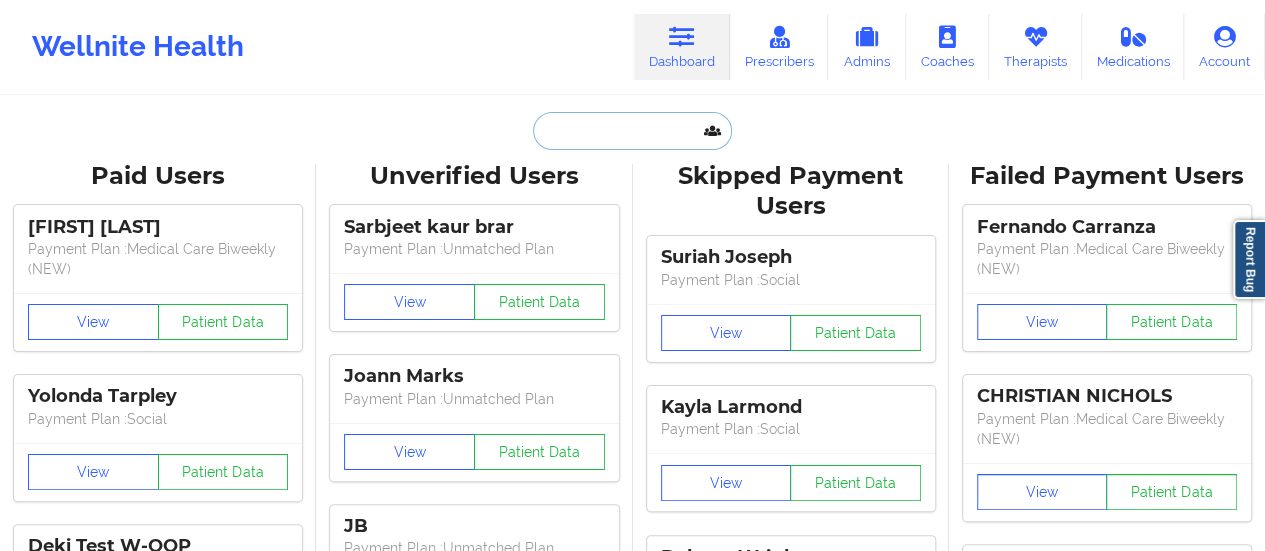 click at bounding box center [632, 131] 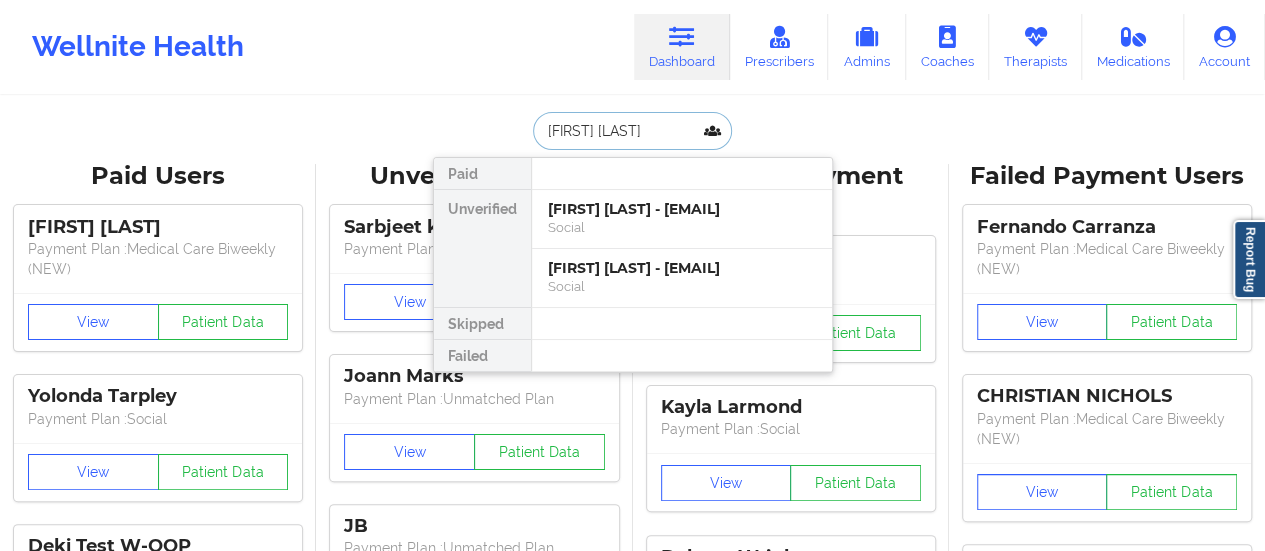 click on "[FIRST] [LAST] - [EMAIL]" at bounding box center [682, 209] 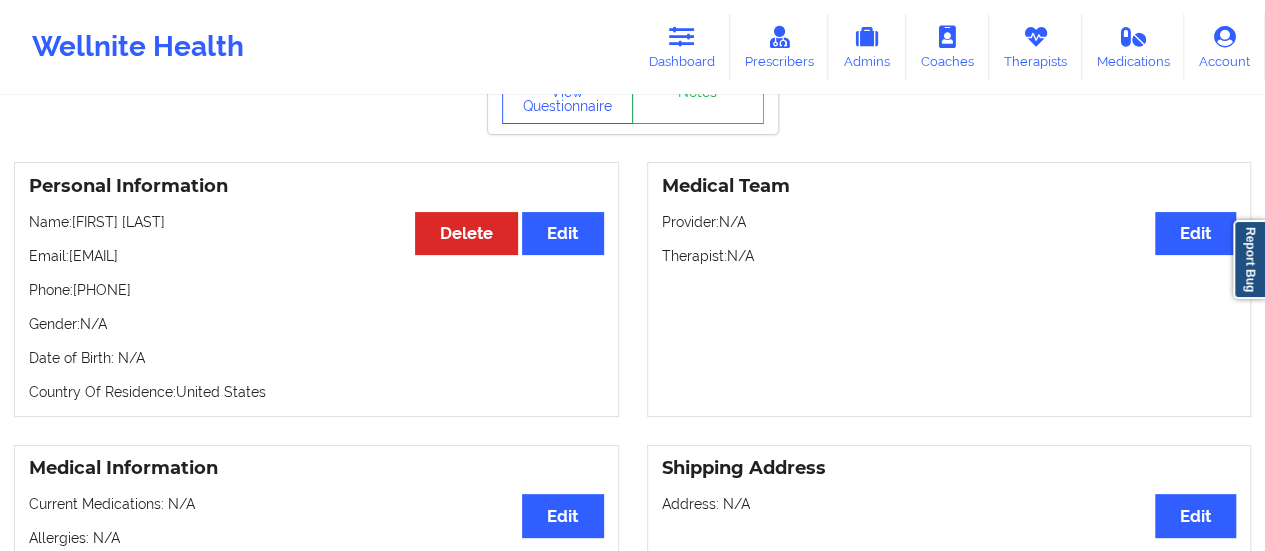 scroll, scrollTop: 0, scrollLeft: 0, axis: both 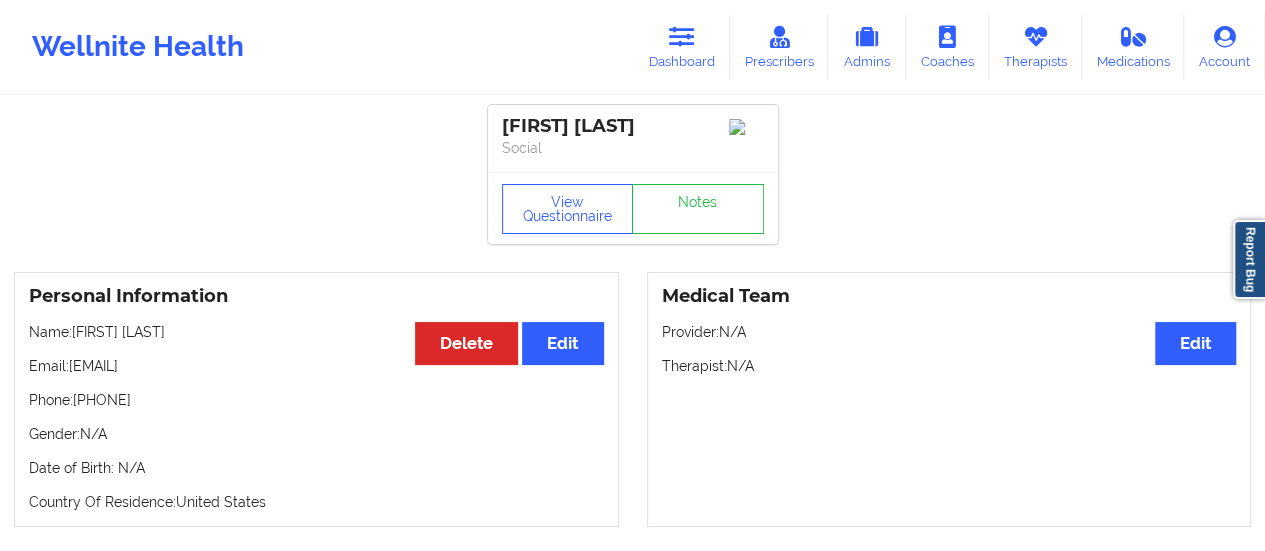 click on "Wellnite Health Dashboard Prescribers Admins Coaches Therapists Medications Account" at bounding box center [632, 47] 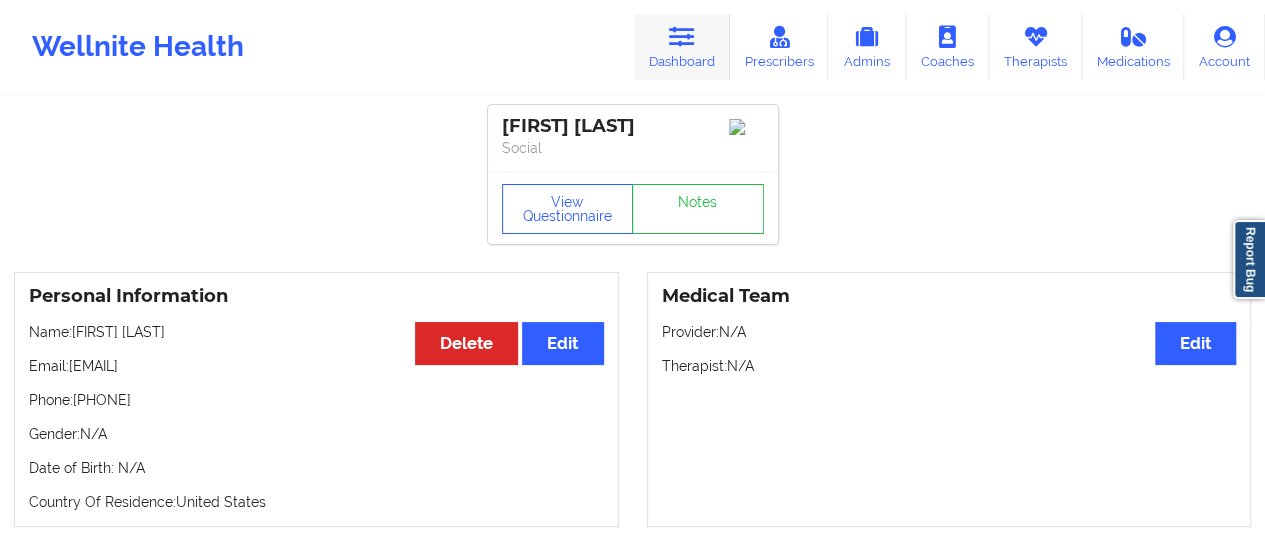 click on "Dashboard" at bounding box center (682, 47) 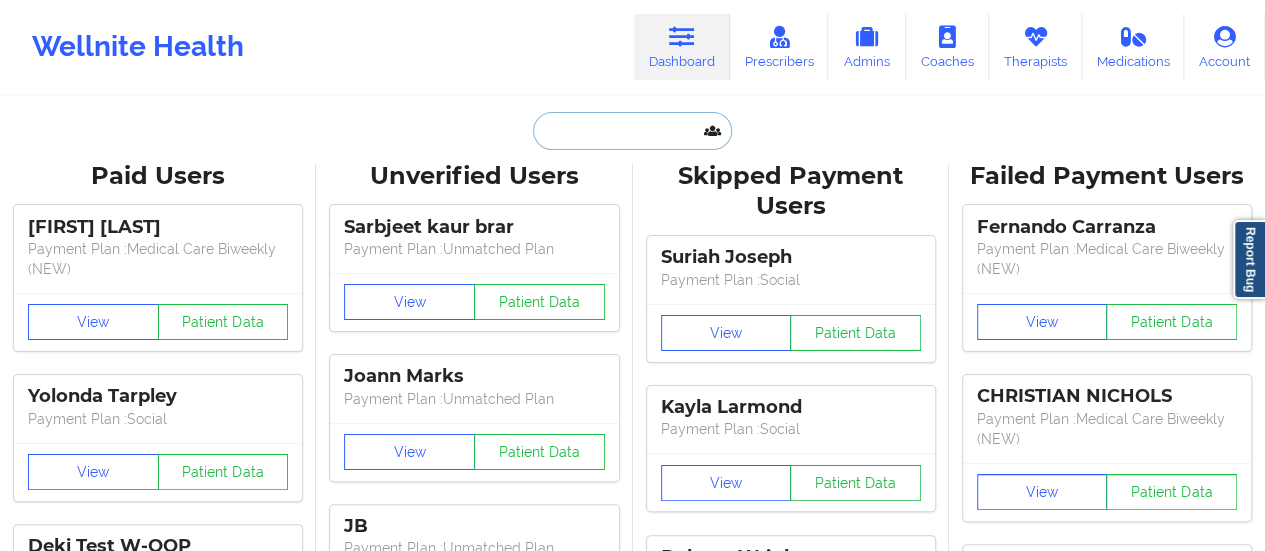 click at bounding box center (632, 131) 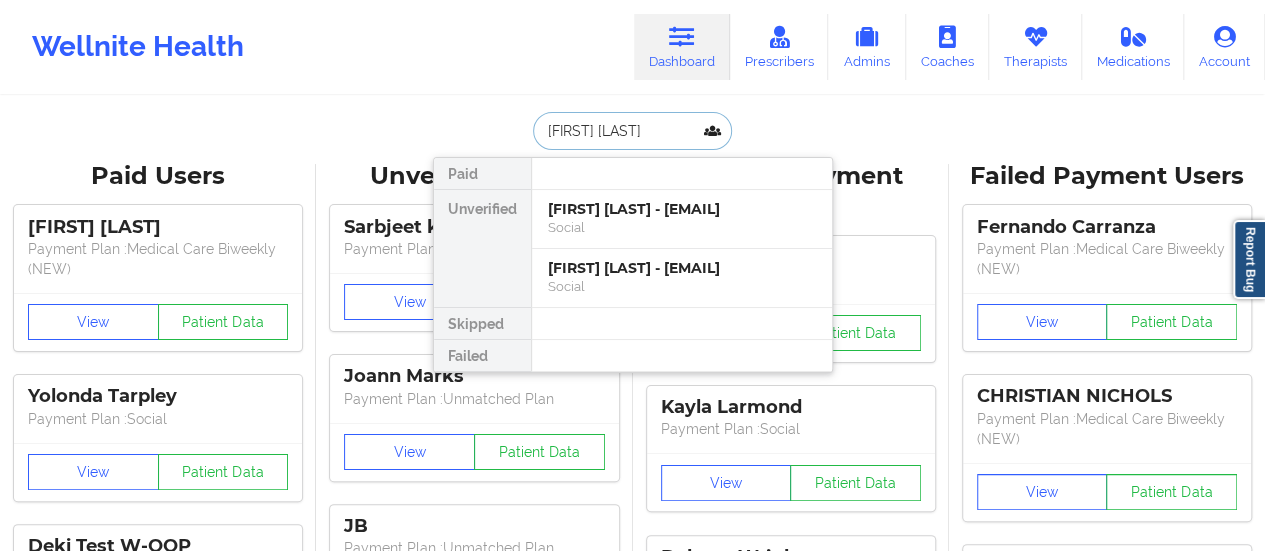 type on "[FIRST] [LAST]" 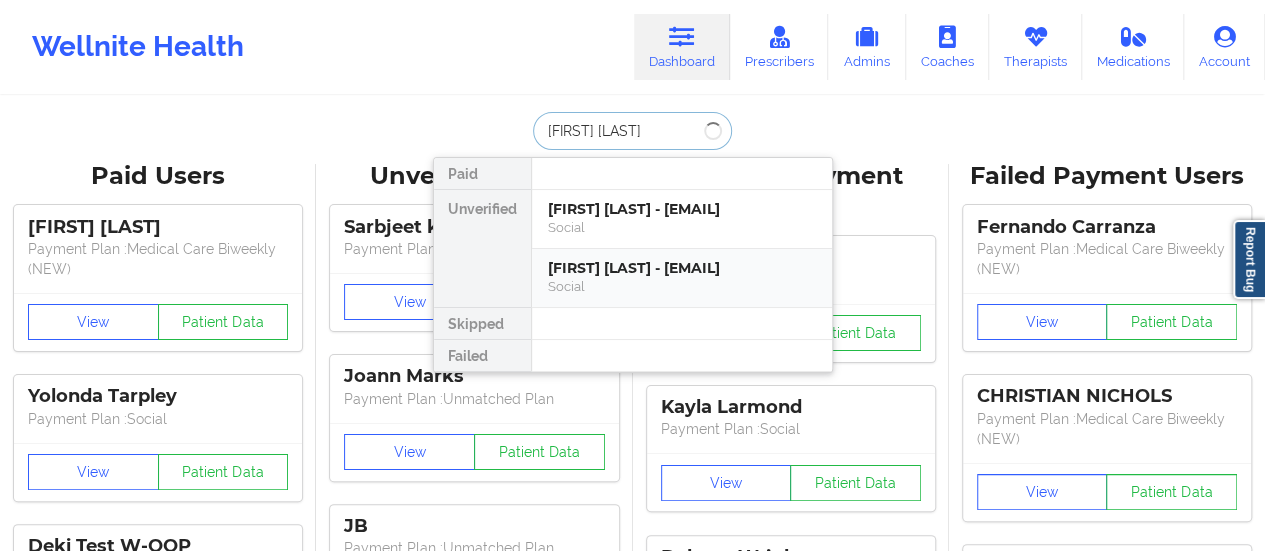 click on "[FIRST] [LAST] - [EMAIL]" at bounding box center [682, 268] 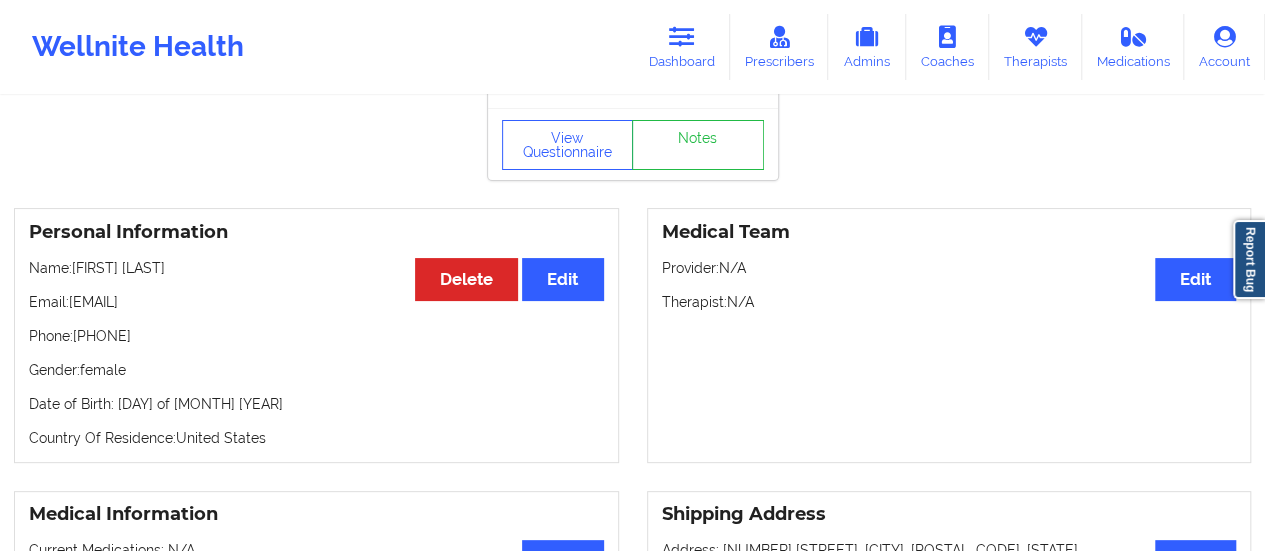 scroll, scrollTop: 0, scrollLeft: 0, axis: both 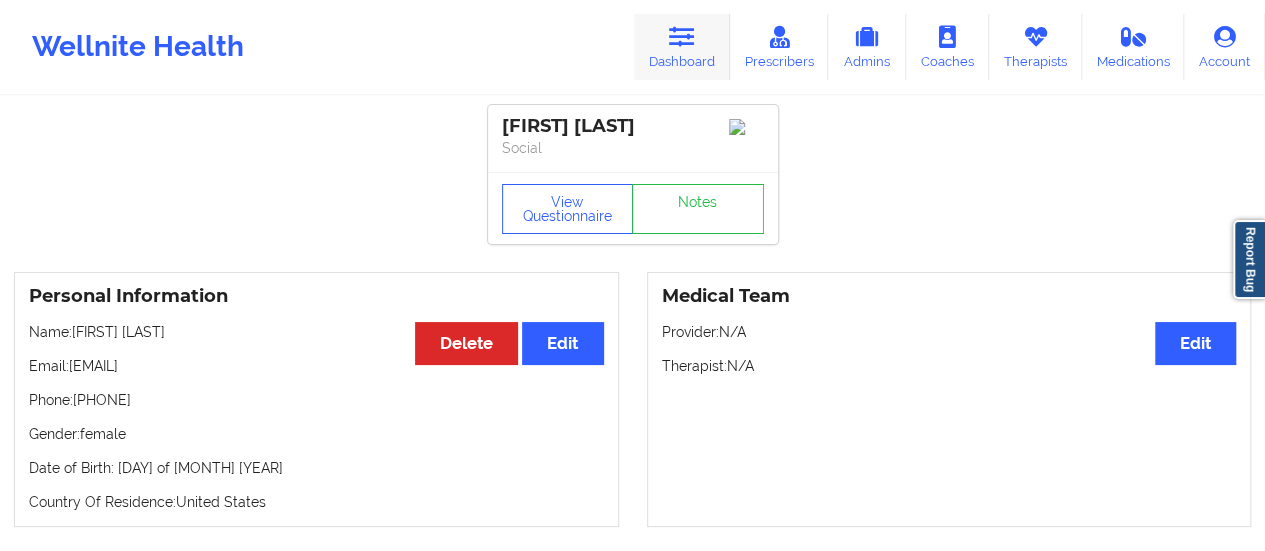 click at bounding box center [682, 37] 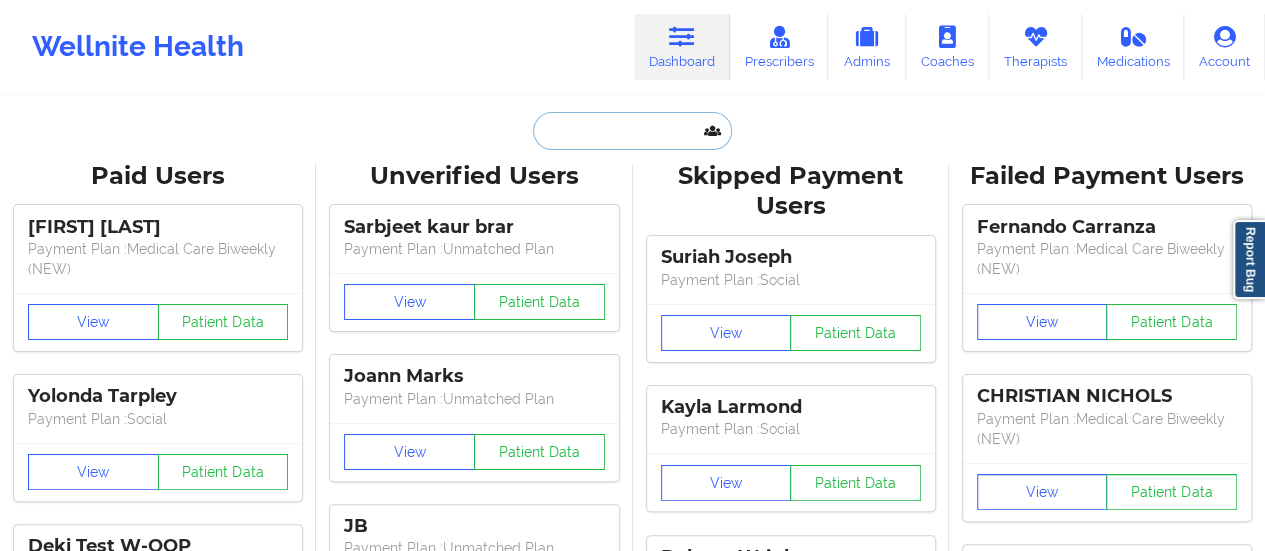 click at bounding box center (632, 131) 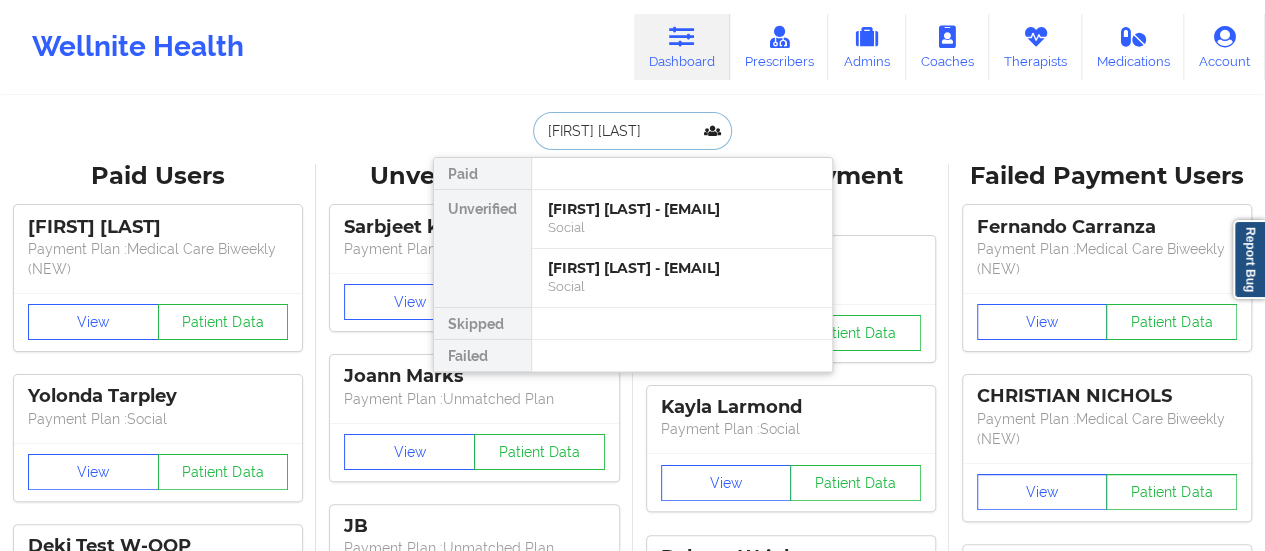 drag, startPoint x: 592, startPoint y: 137, endPoint x: 520, endPoint y: 142, distance: 72.1734 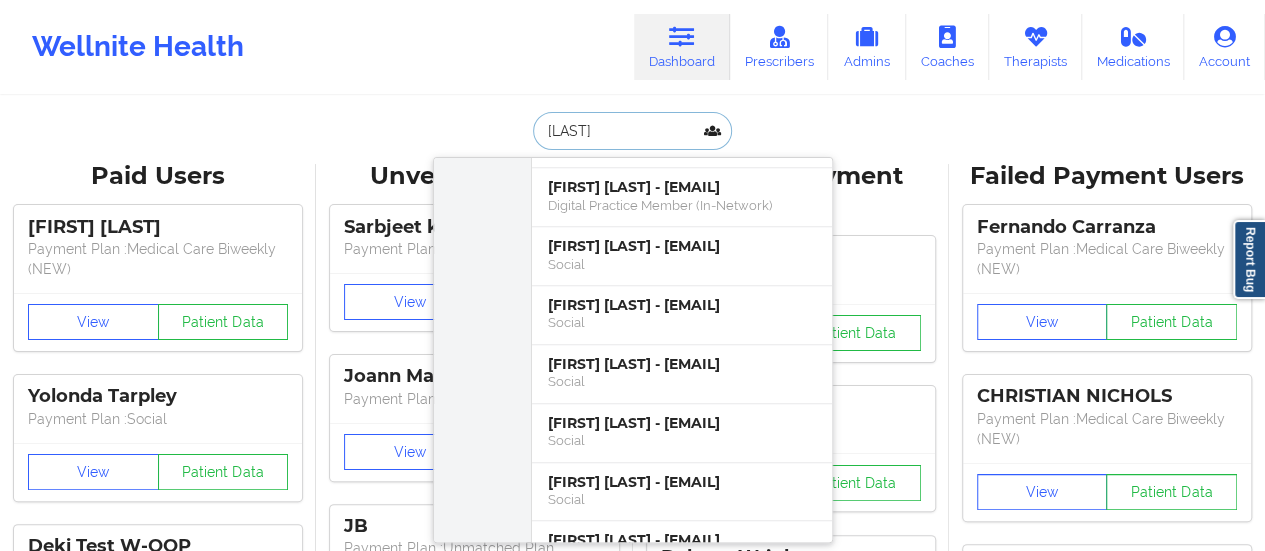 scroll, scrollTop: 533, scrollLeft: 0, axis: vertical 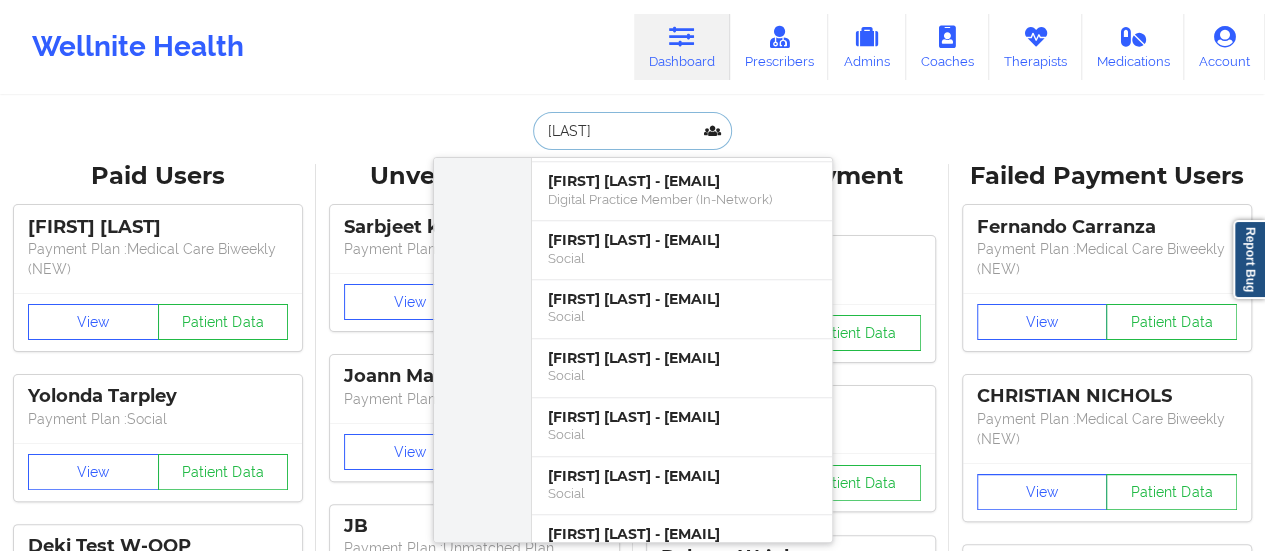 click on "[LAST]" at bounding box center [632, 131] 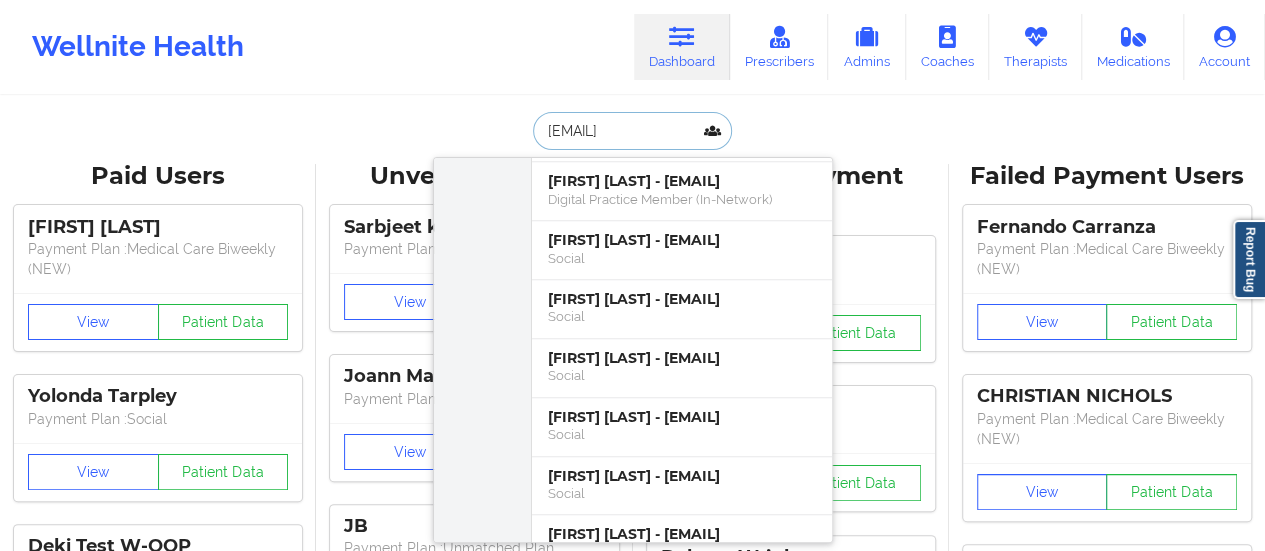 scroll, scrollTop: 0, scrollLeft: 42, axis: horizontal 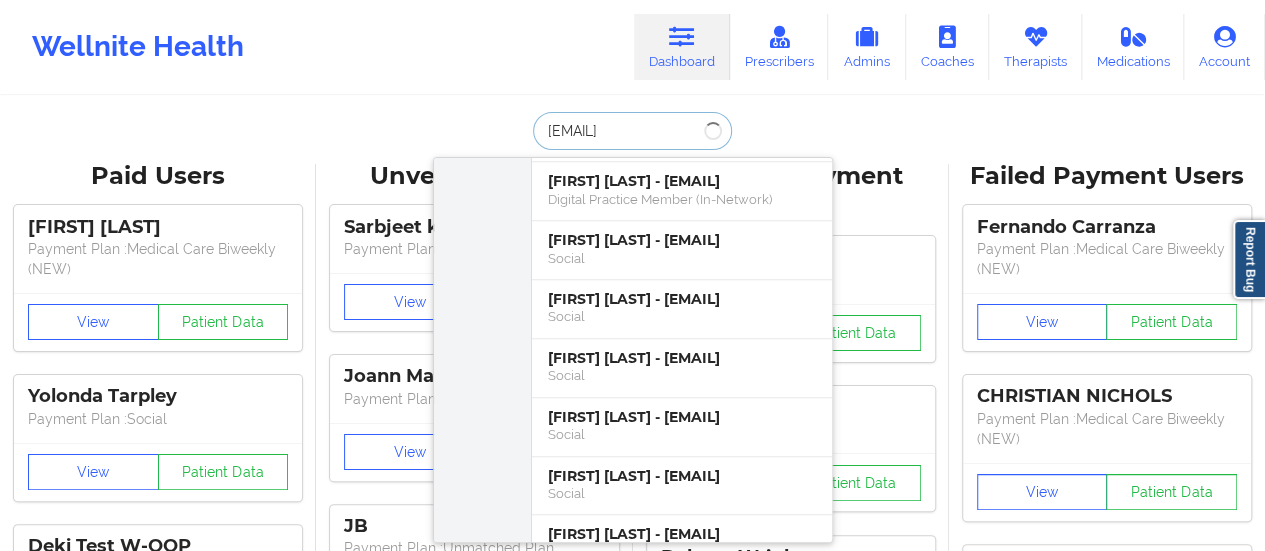 type on "[EMAIL]" 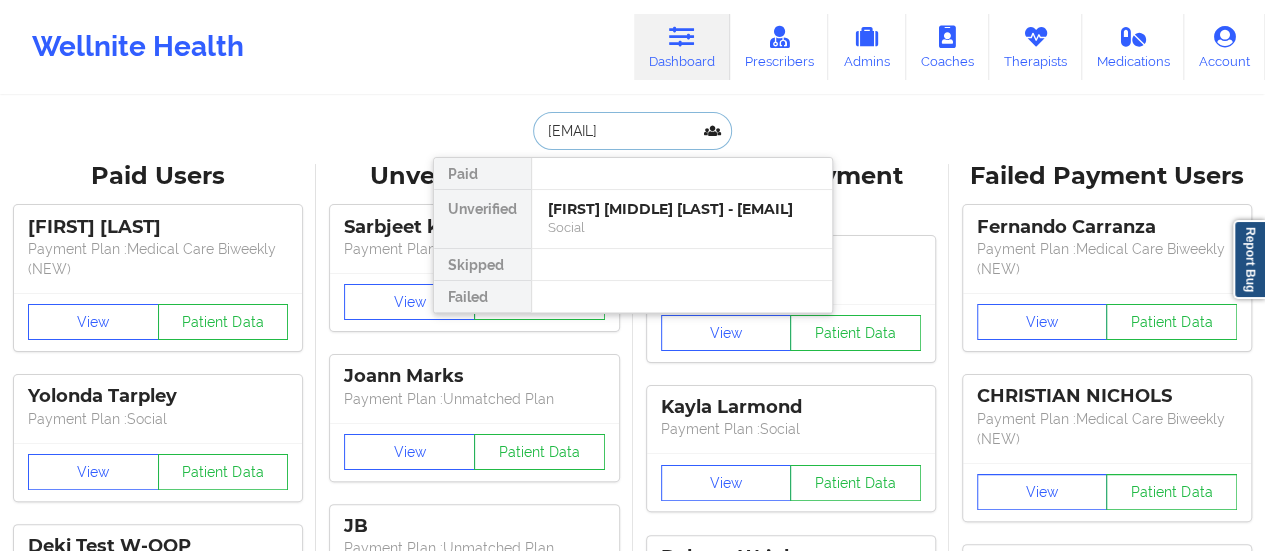 scroll, scrollTop: 0, scrollLeft: 0, axis: both 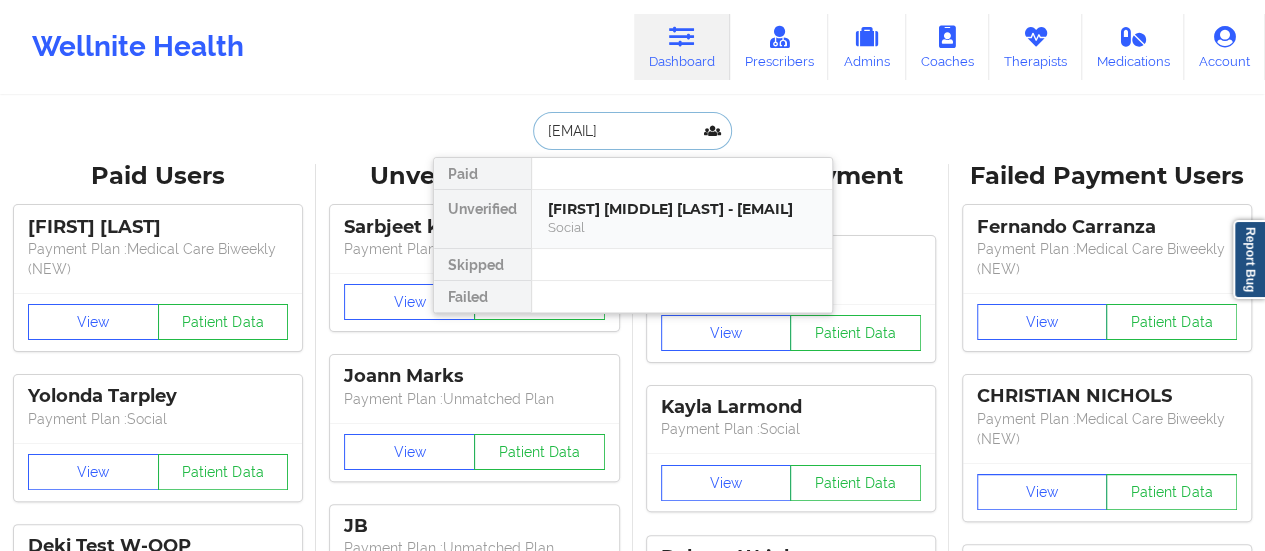 click on "[FIRST] [MIDDLE] [LAST]  - [EMAIL]" at bounding box center [682, 209] 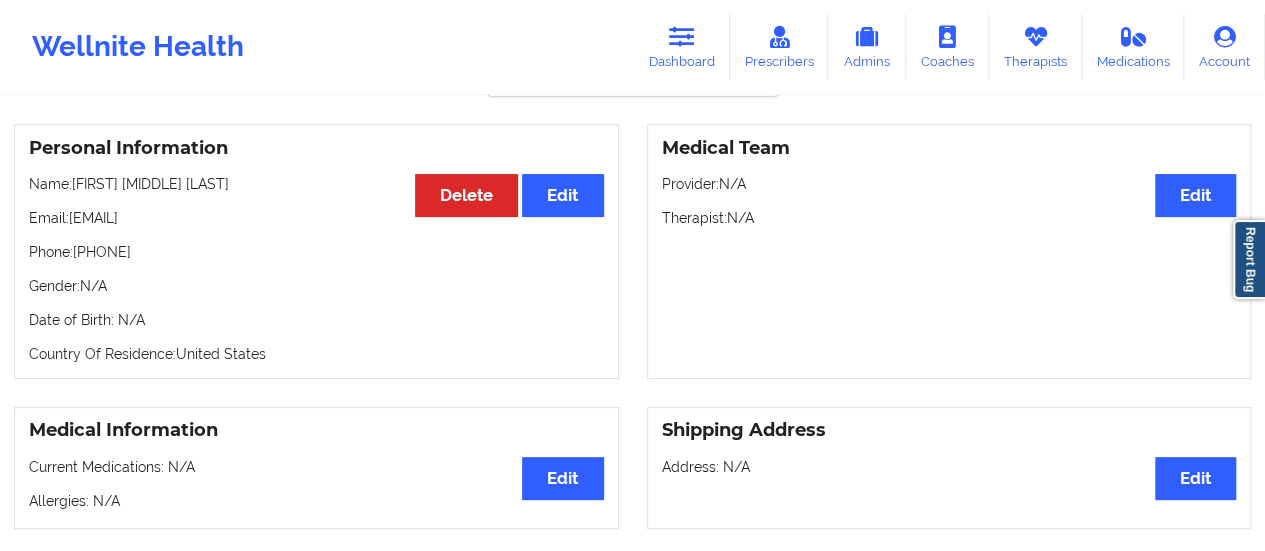scroll, scrollTop: 0, scrollLeft: 0, axis: both 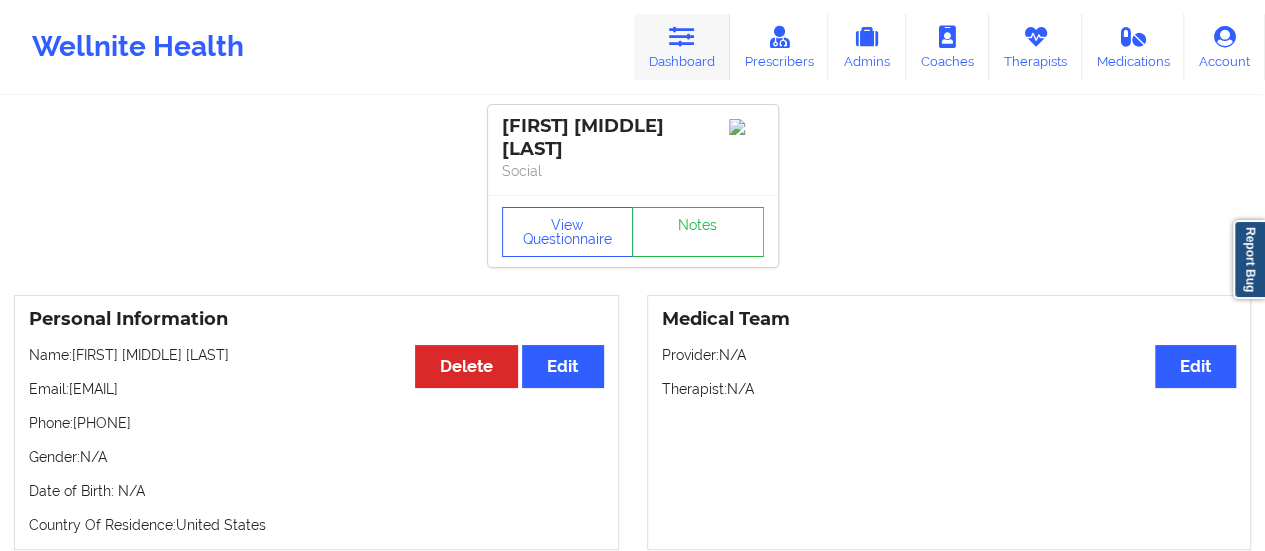 click on "Dashboard" at bounding box center (682, 47) 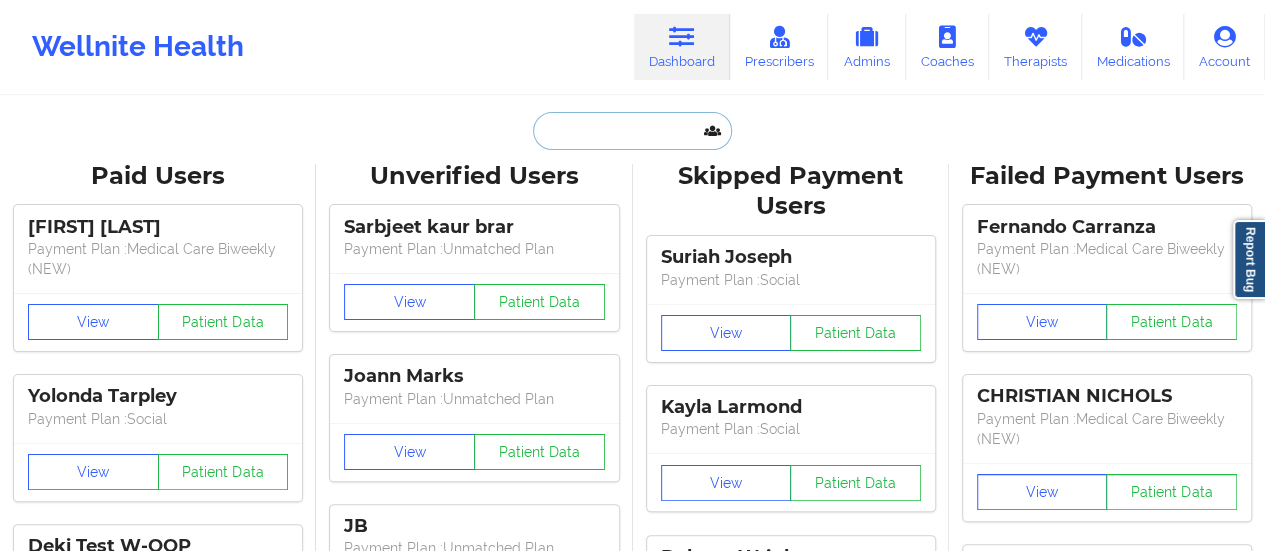 click at bounding box center [632, 131] 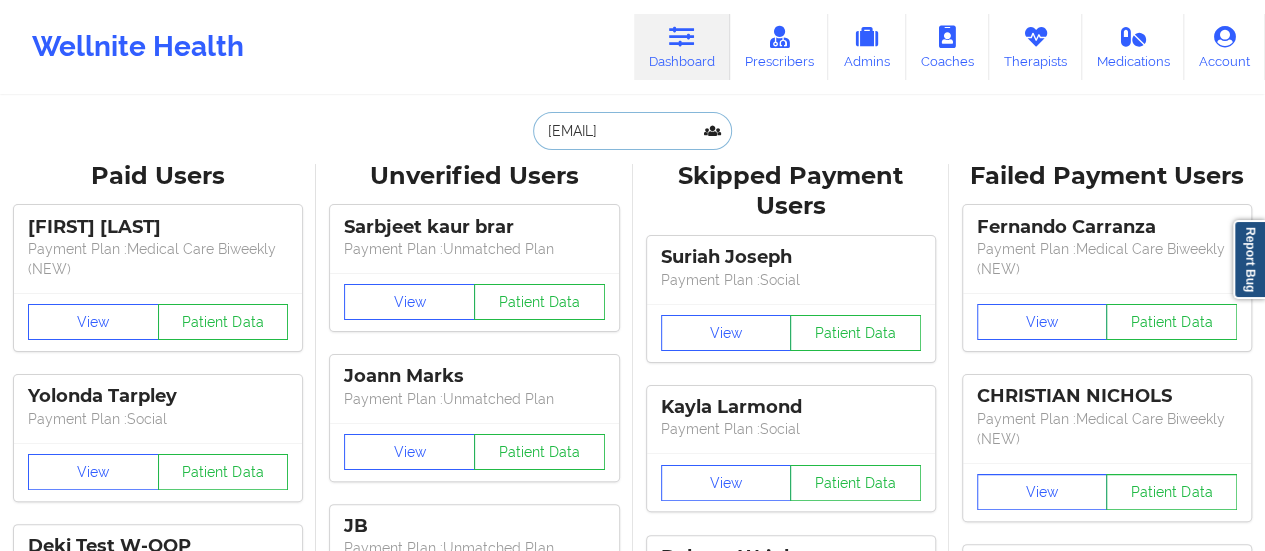 scroll, scrollTop: 0, scrollLeft: 42, axis: horizontal 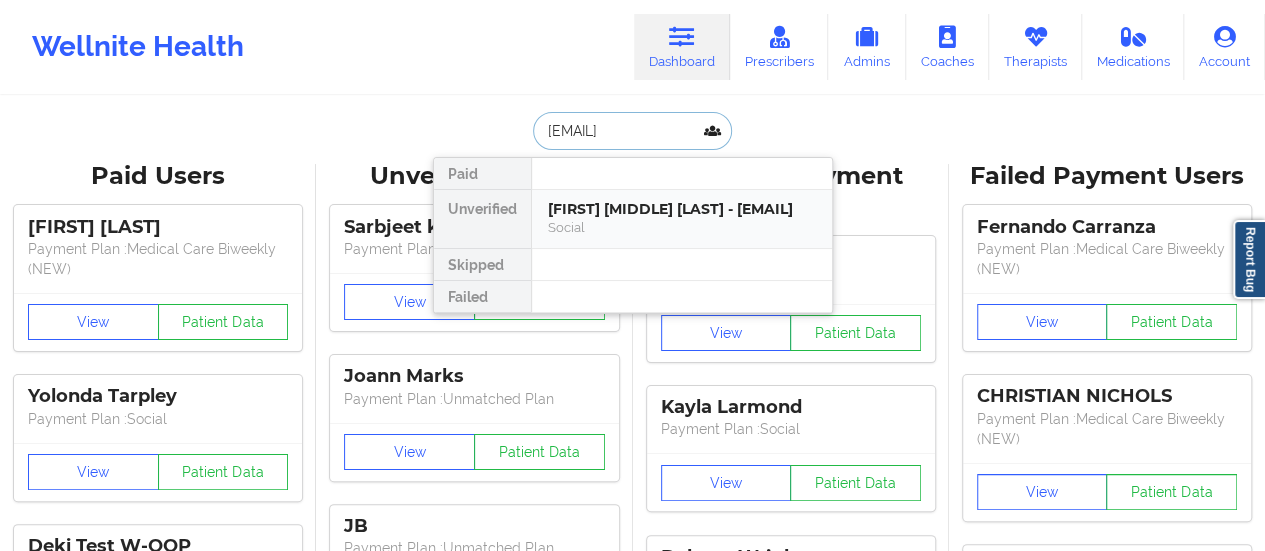 click on "[FIRST] [MIDDLE] [LAST]  - [EMAIL]" at bounding box center [682, 209] 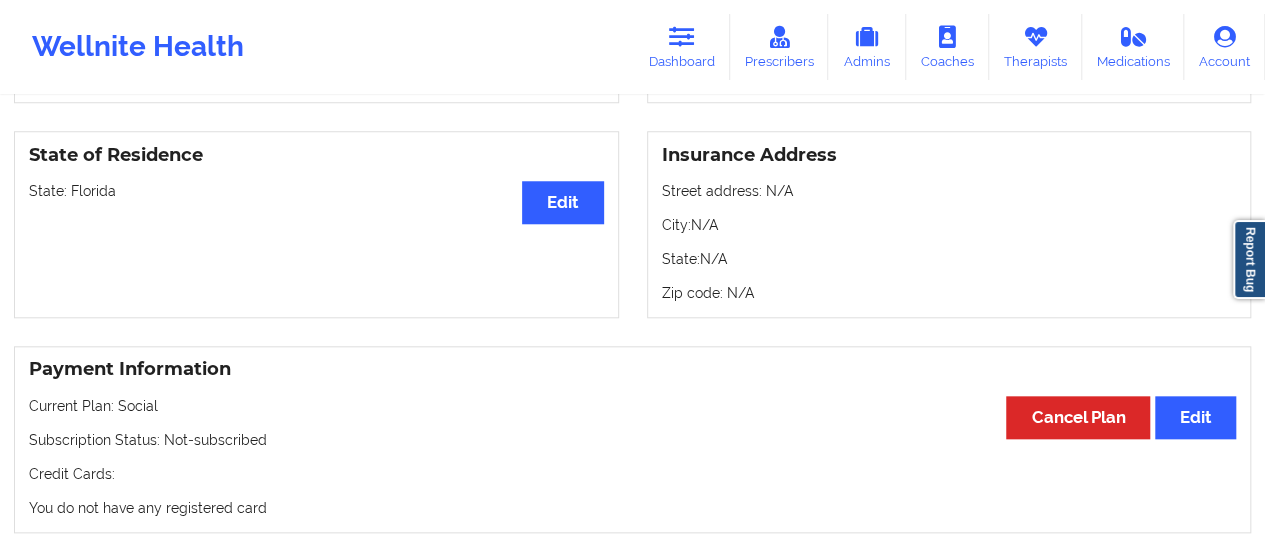 scroll, scrollTop: 846, scrollLeft: 0, axis: vertical 